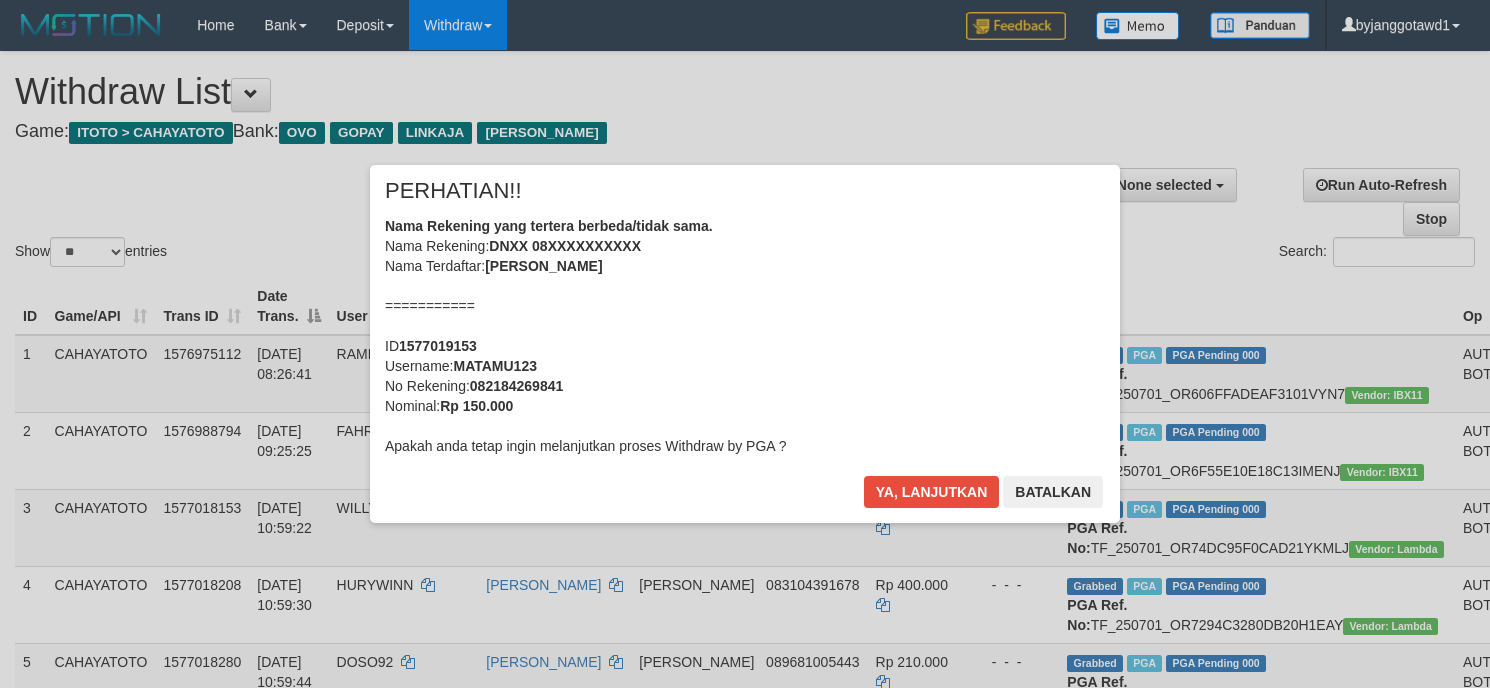 select 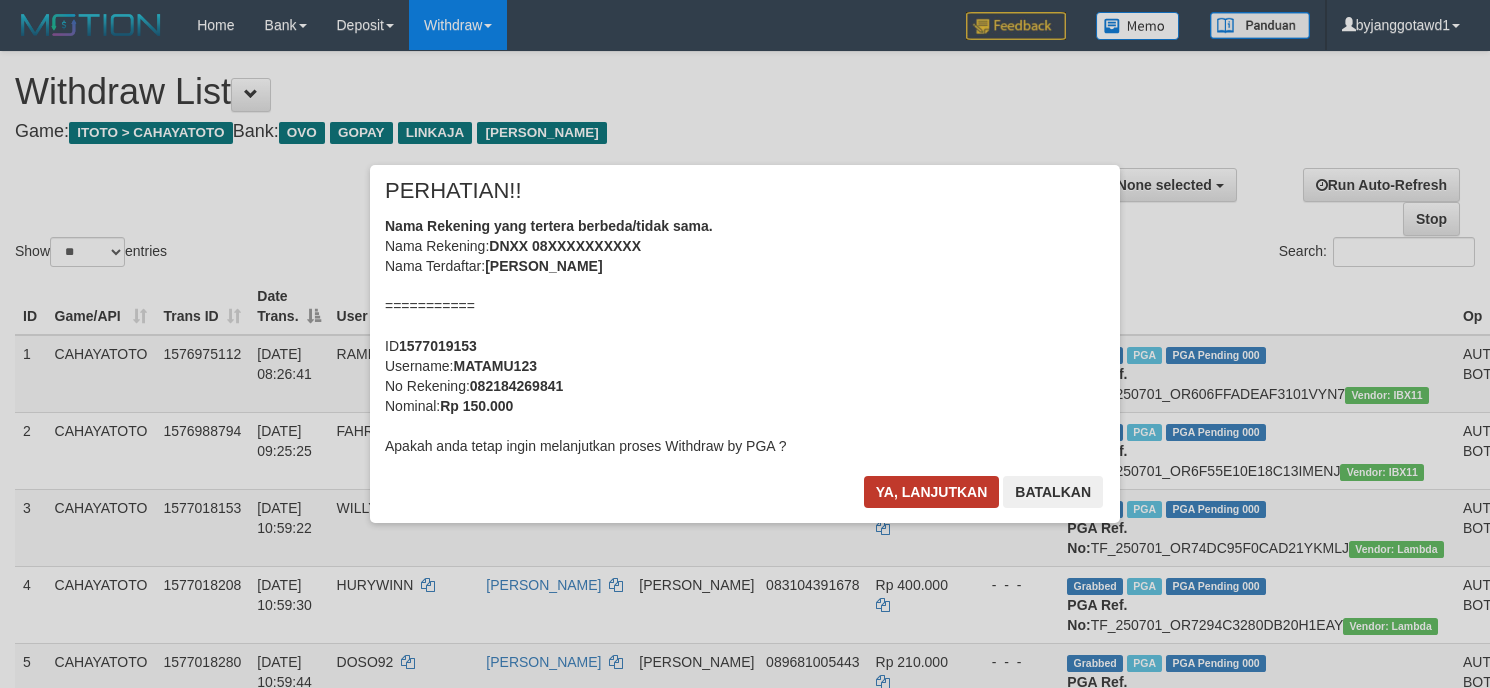 scroll, scrollTop: 942, scrollLeft: 0, axis: vertical 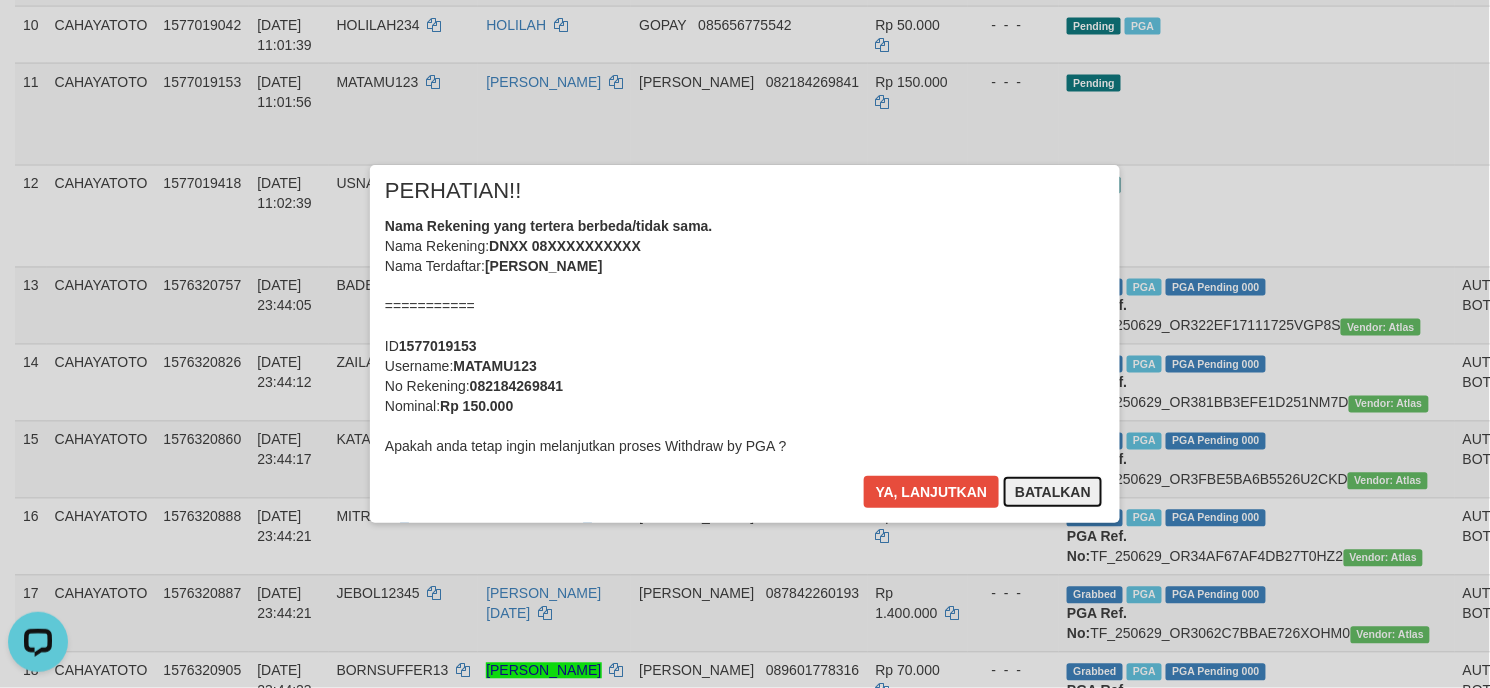 click on "Batalkan" at bounding box center [1053, 492] 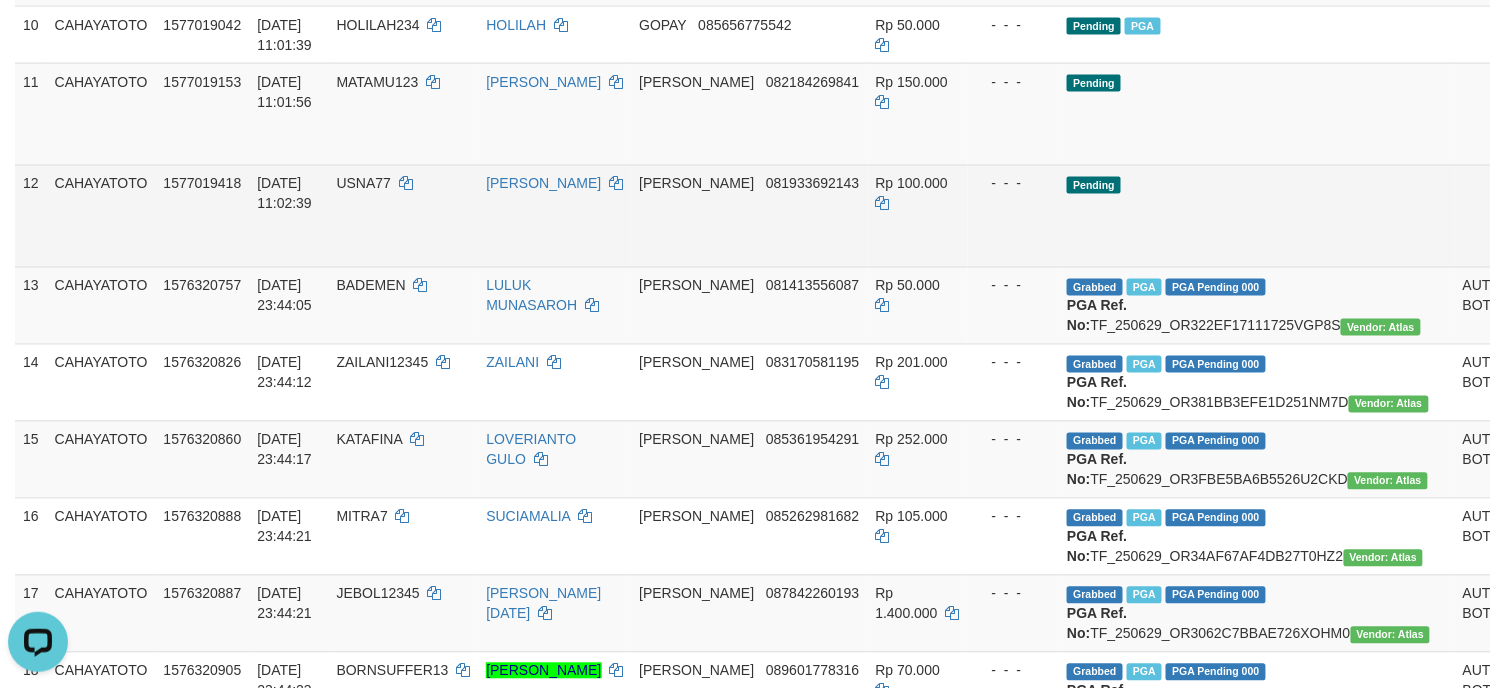 click on "Send PGA" at bounding box center [1562, 239] 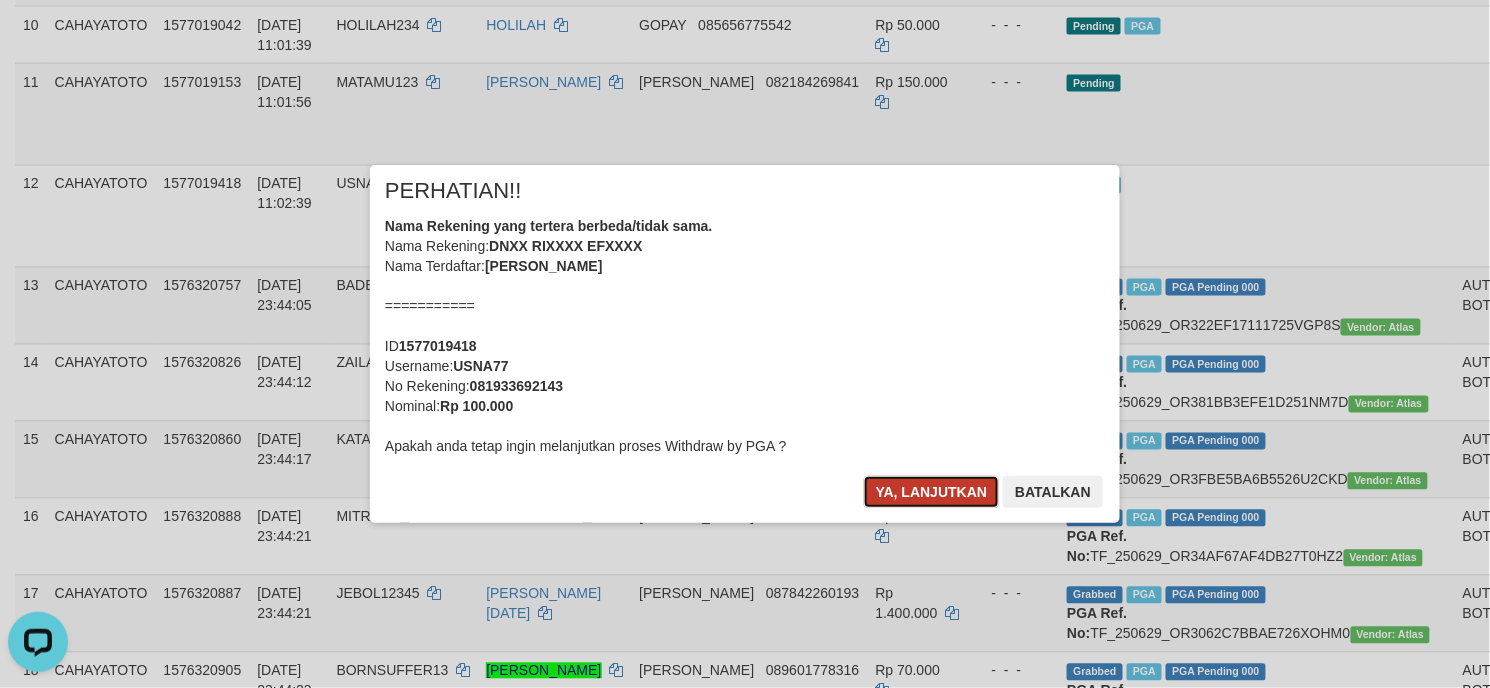 click on "Ya, lanjutkan" at bounding box center [932, 492] 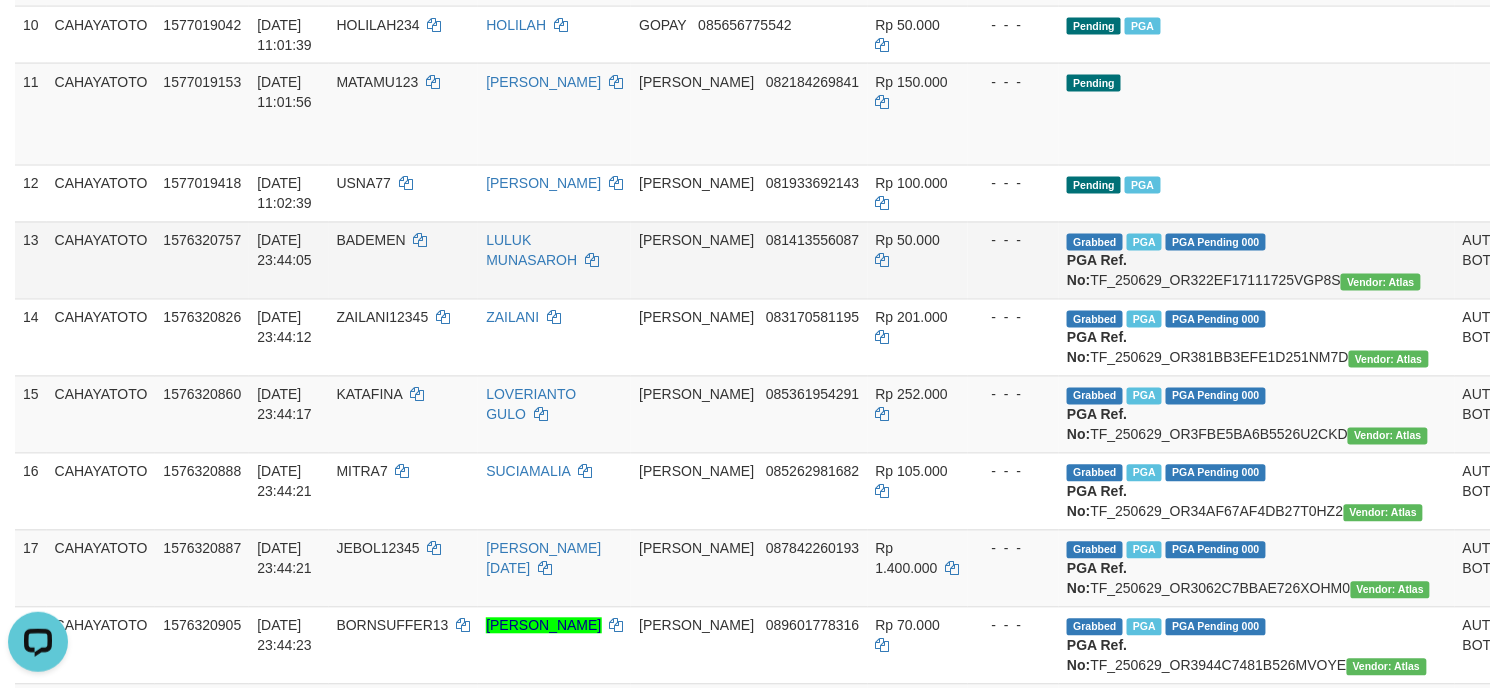 click on "-  -  -" at bounding box center (1014, 241) 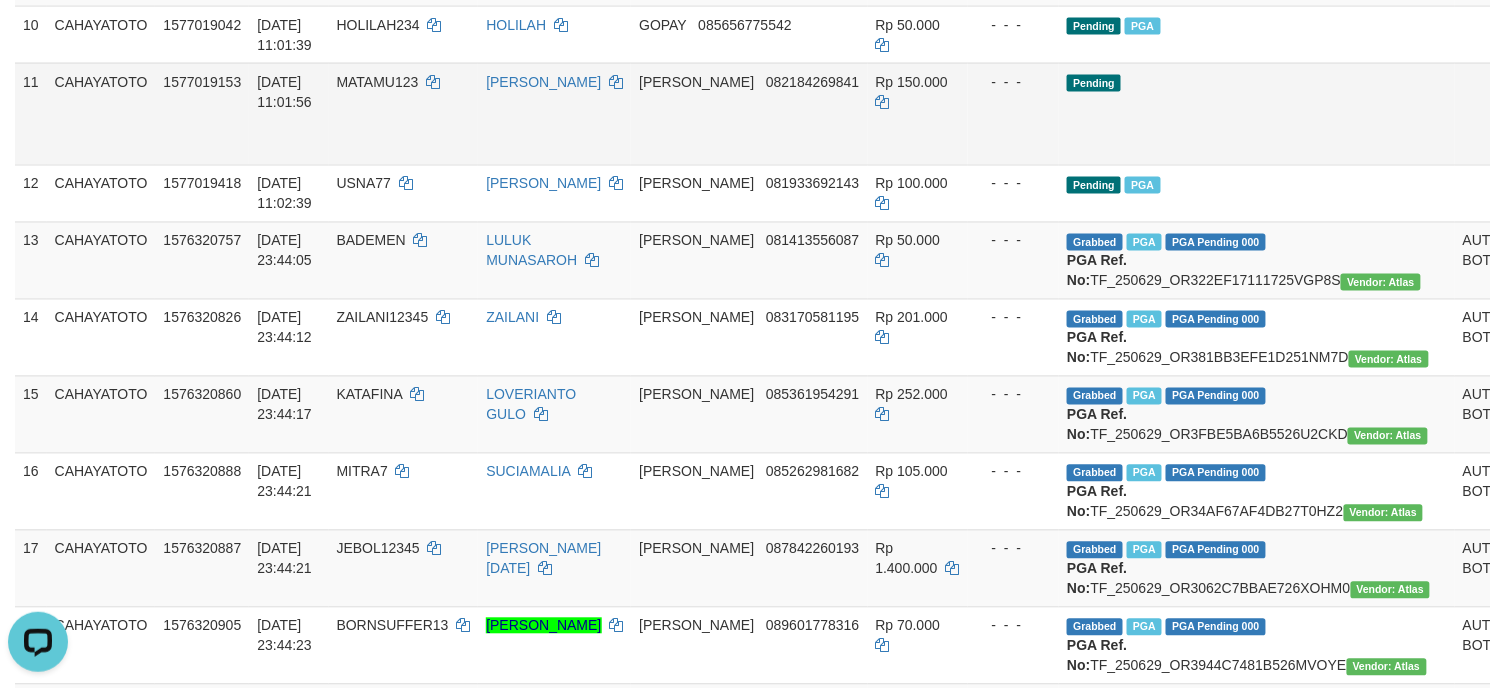 click on "MATAMU123" at bounding box center (378, 82) 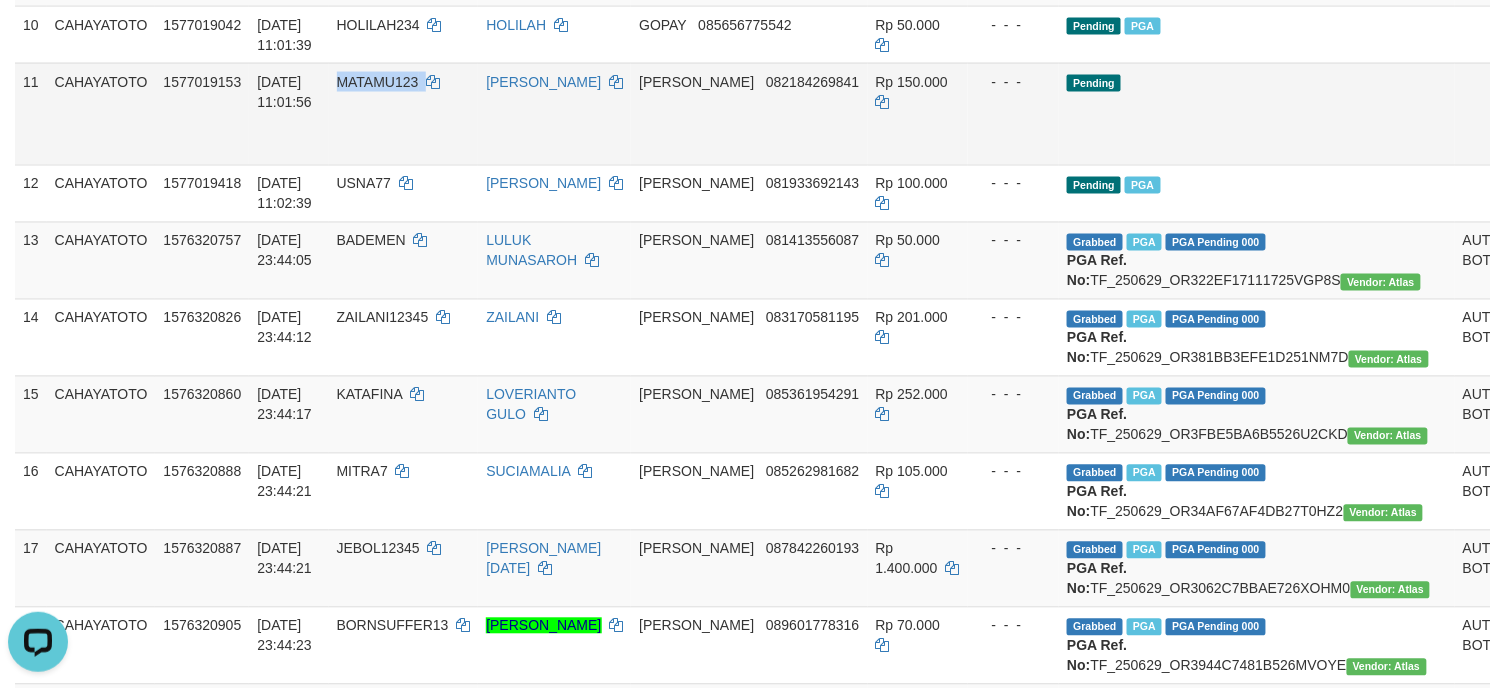 click on "MATAMU123" at bounding box center (378, 82) 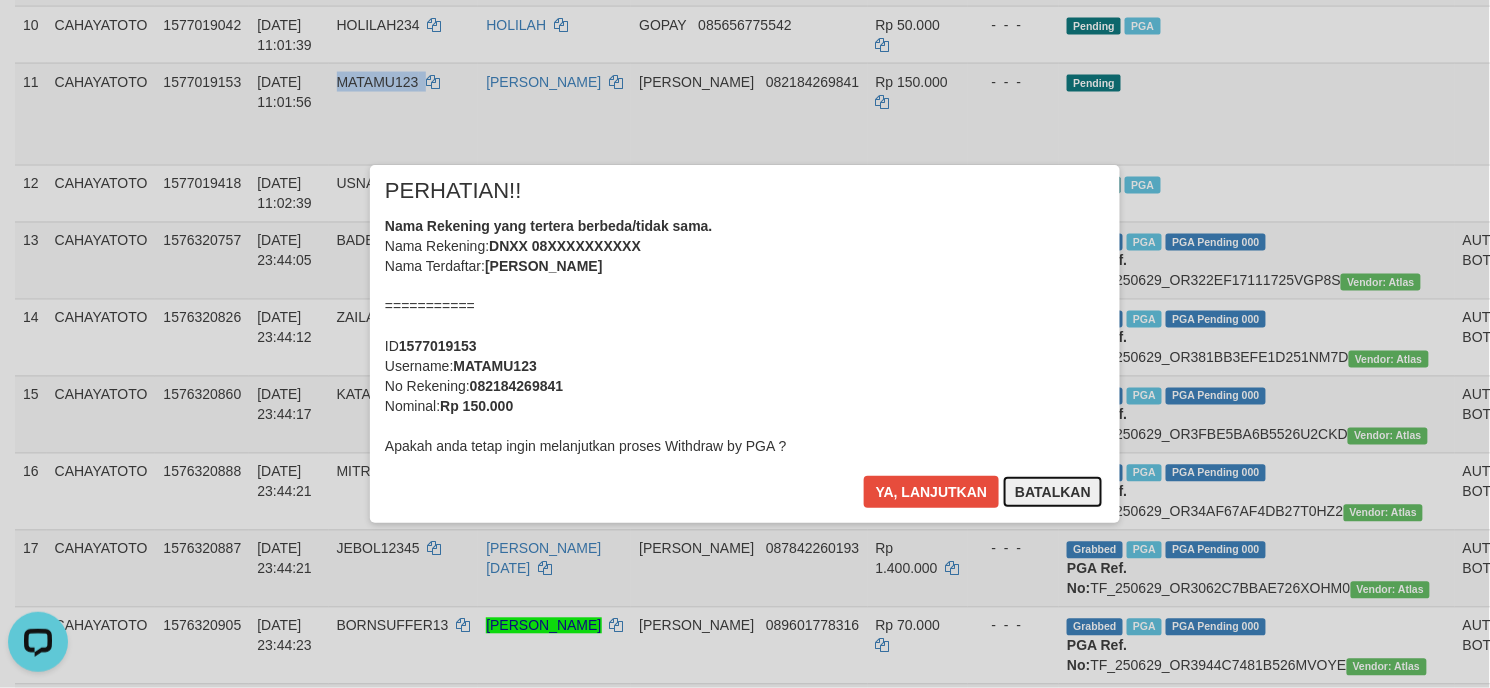 click on "Batalkan" at bounding box center (1053, 492) 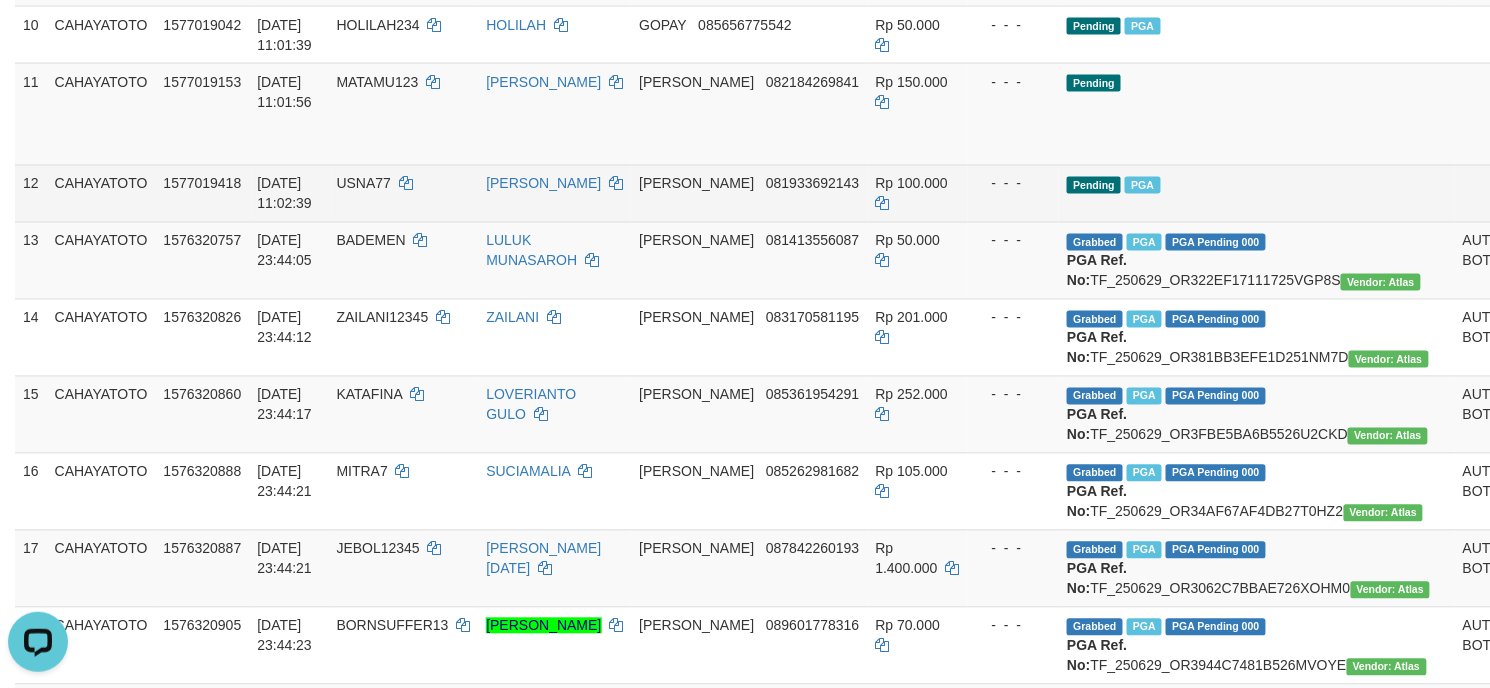 click on "Pending   PGA" at bounding box center [1257, 193] 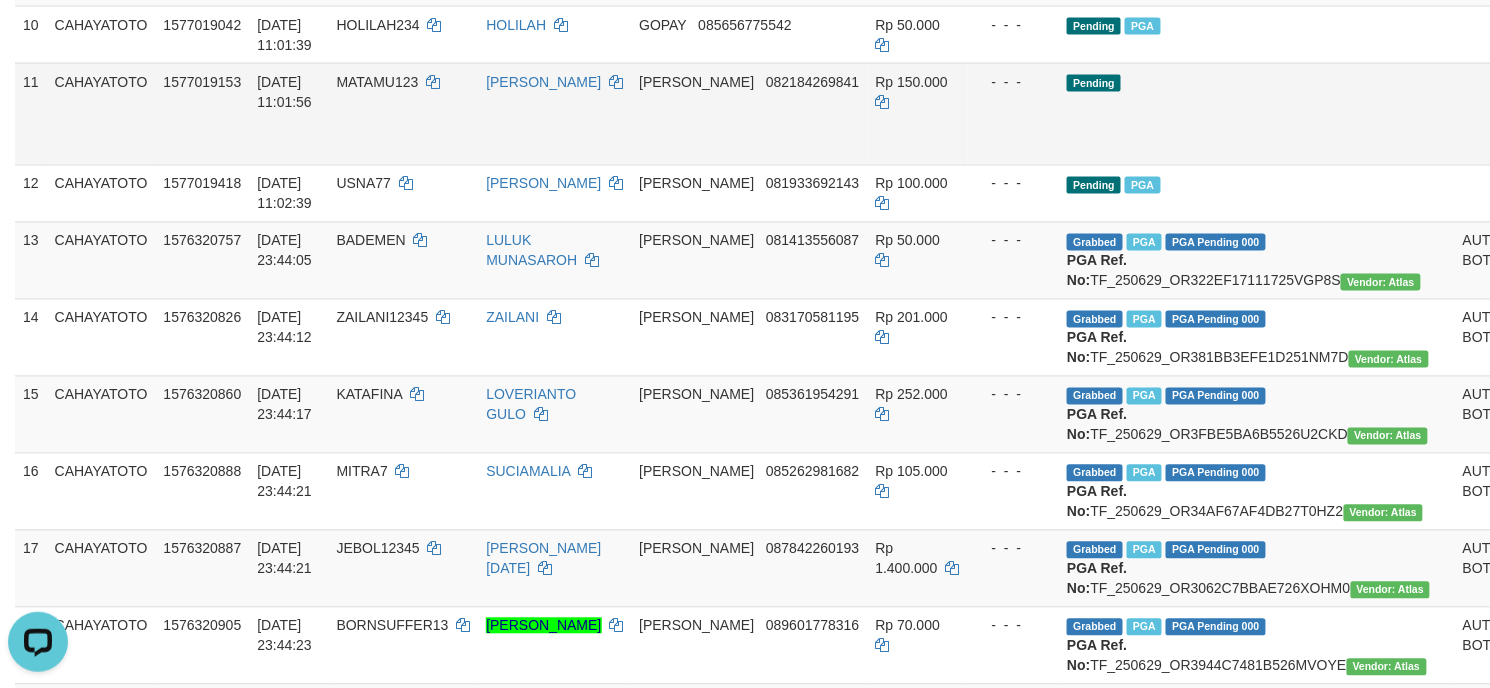 click on "Allow Grab   ·    Reject Send PGA     ·    Note" at bounding box center (1587, 114) 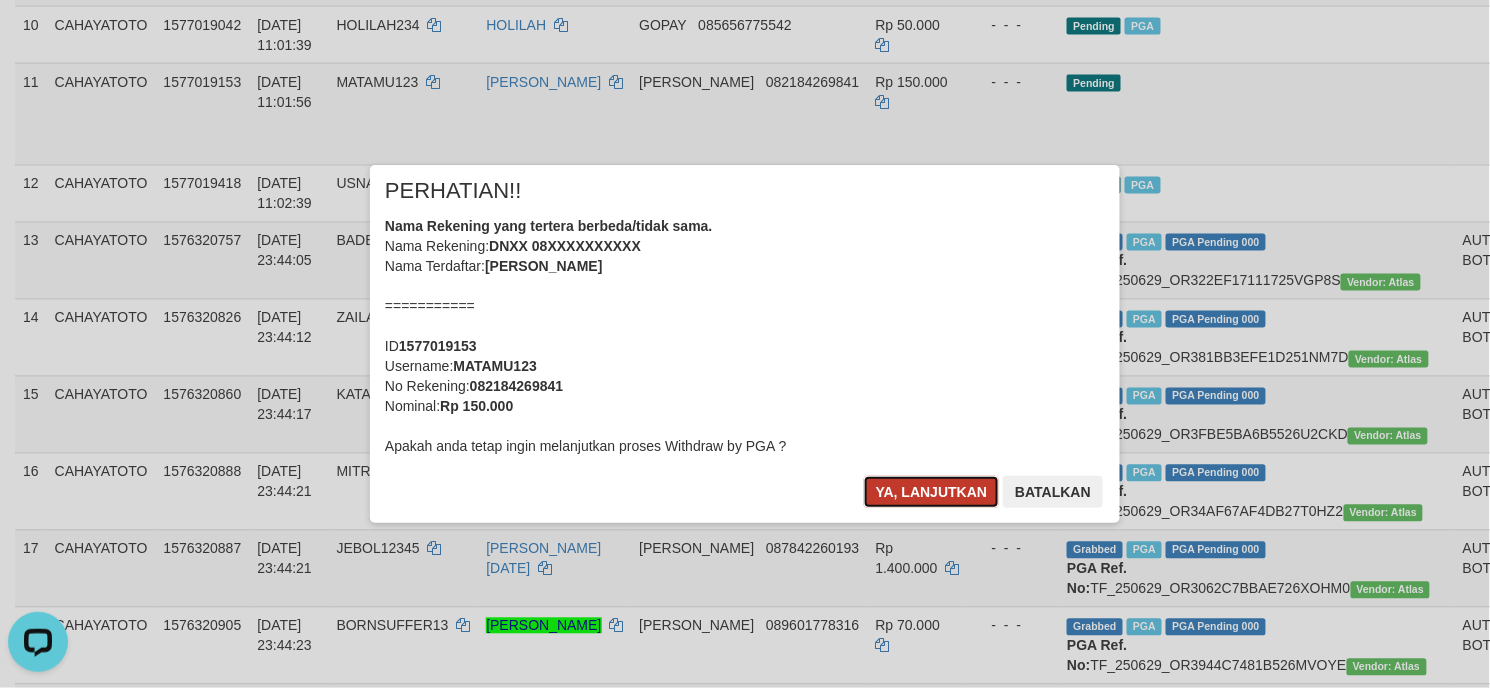 click on "Ya, lanjutkan" at bounding box center (932, 492) 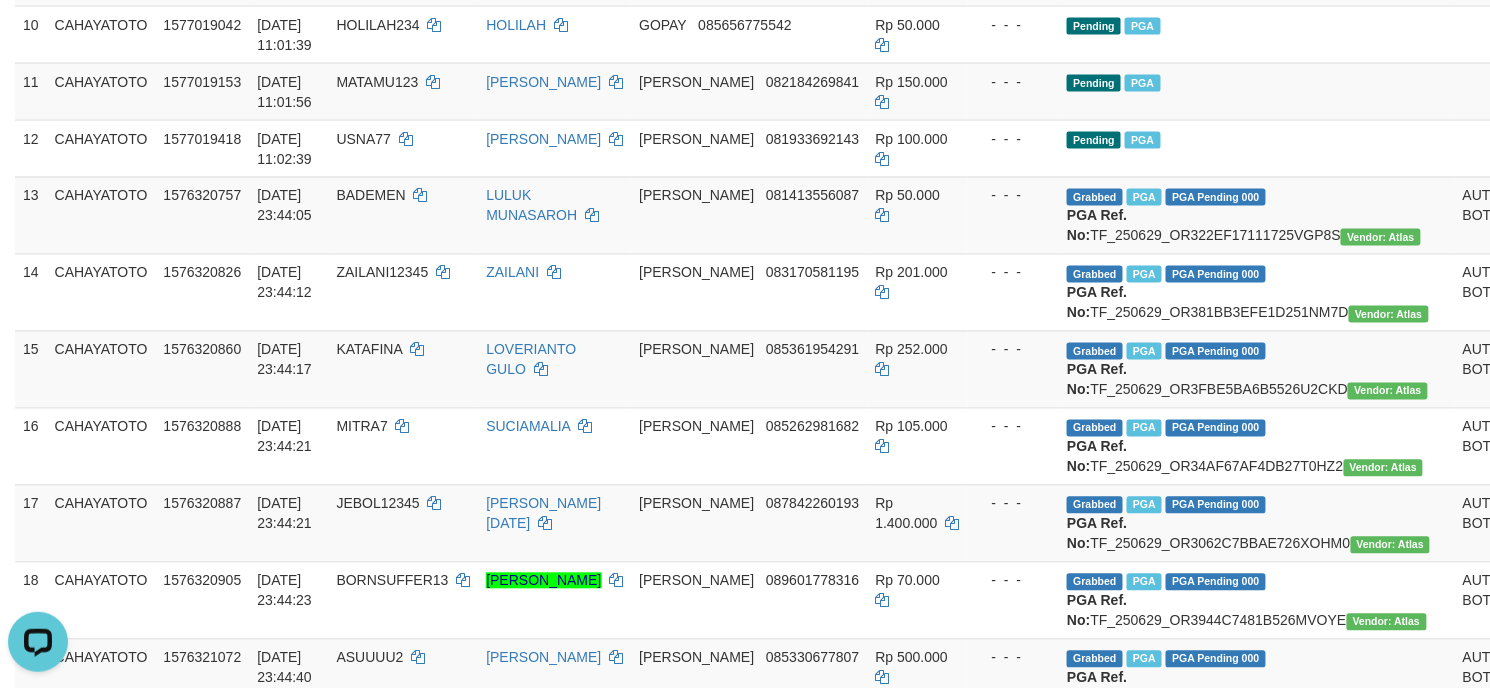 scroll, scrollTop: 897, scrollLeft: 0, axis: vertical 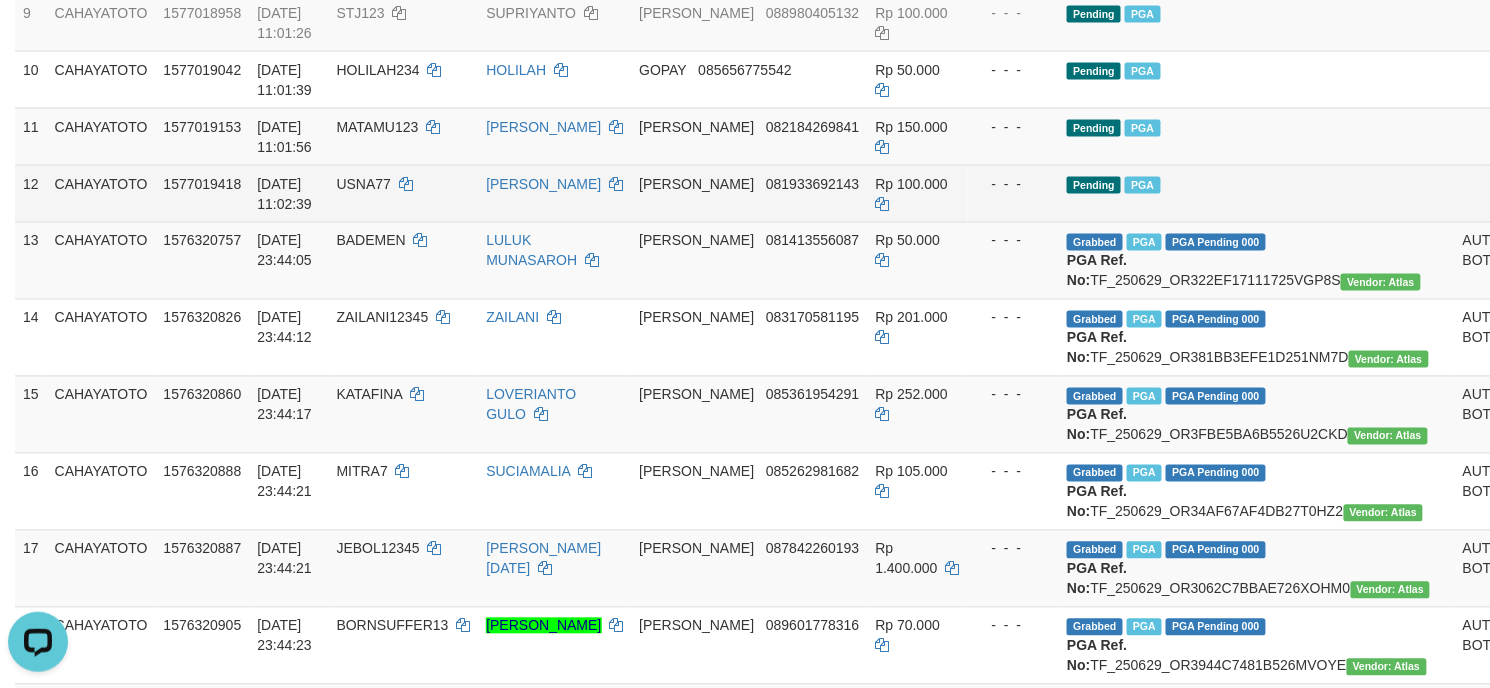 click on "-  -  -" at bounding box center [1014, 193] 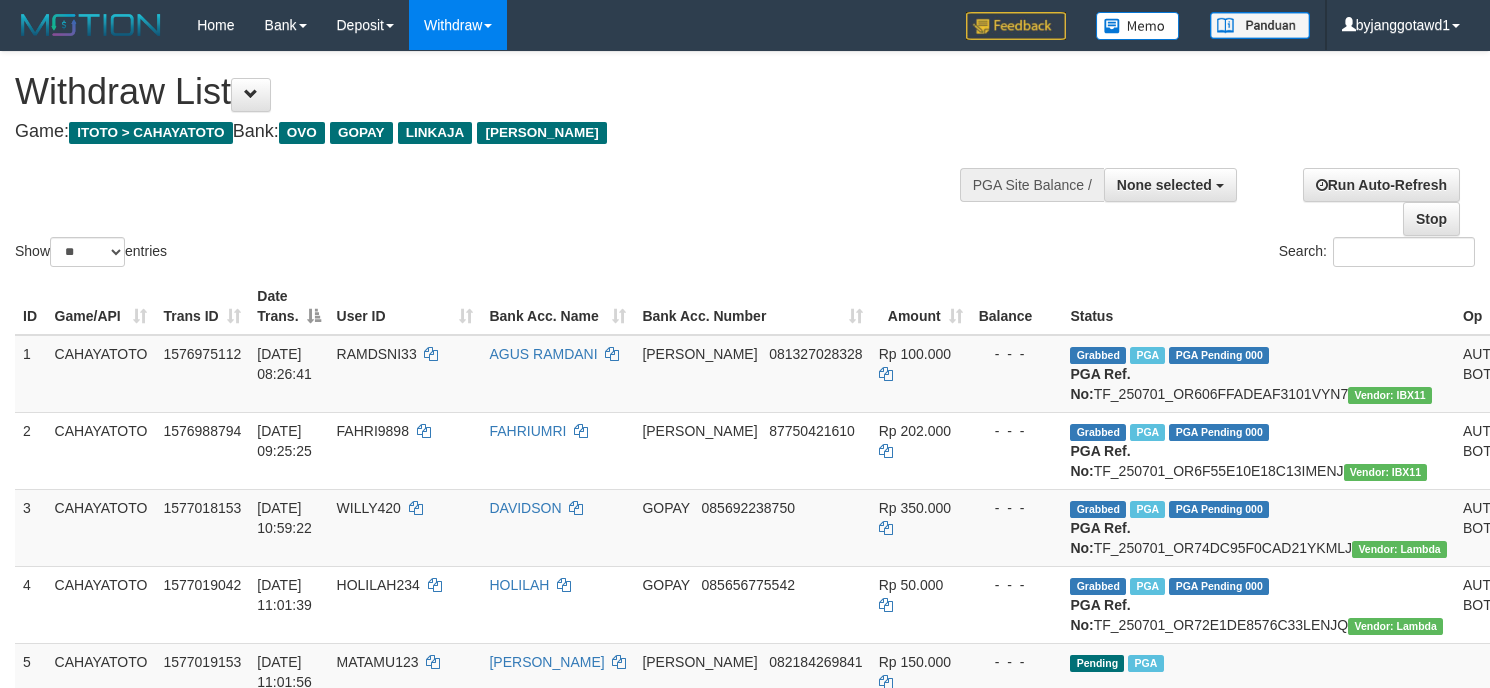 select 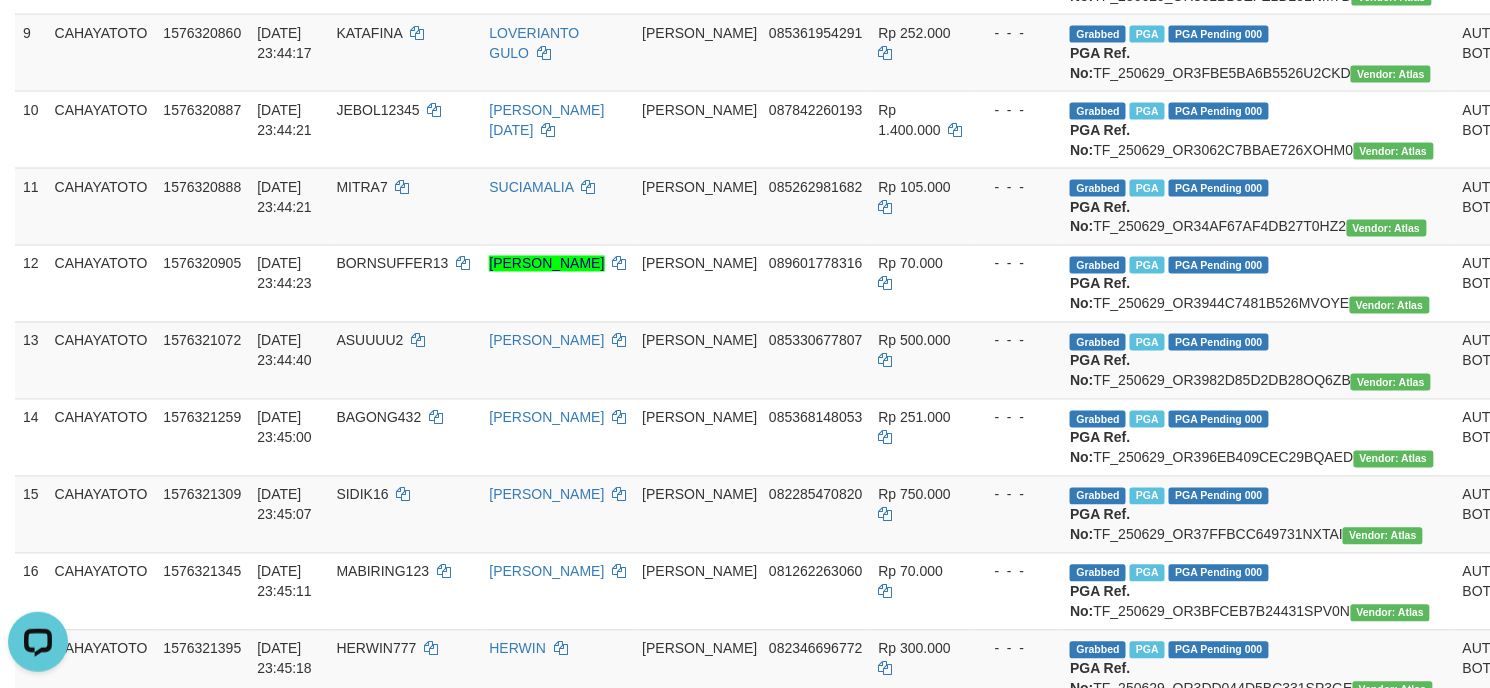 scroll, scrollTop: 0, scrollLeft: 0, axis: both 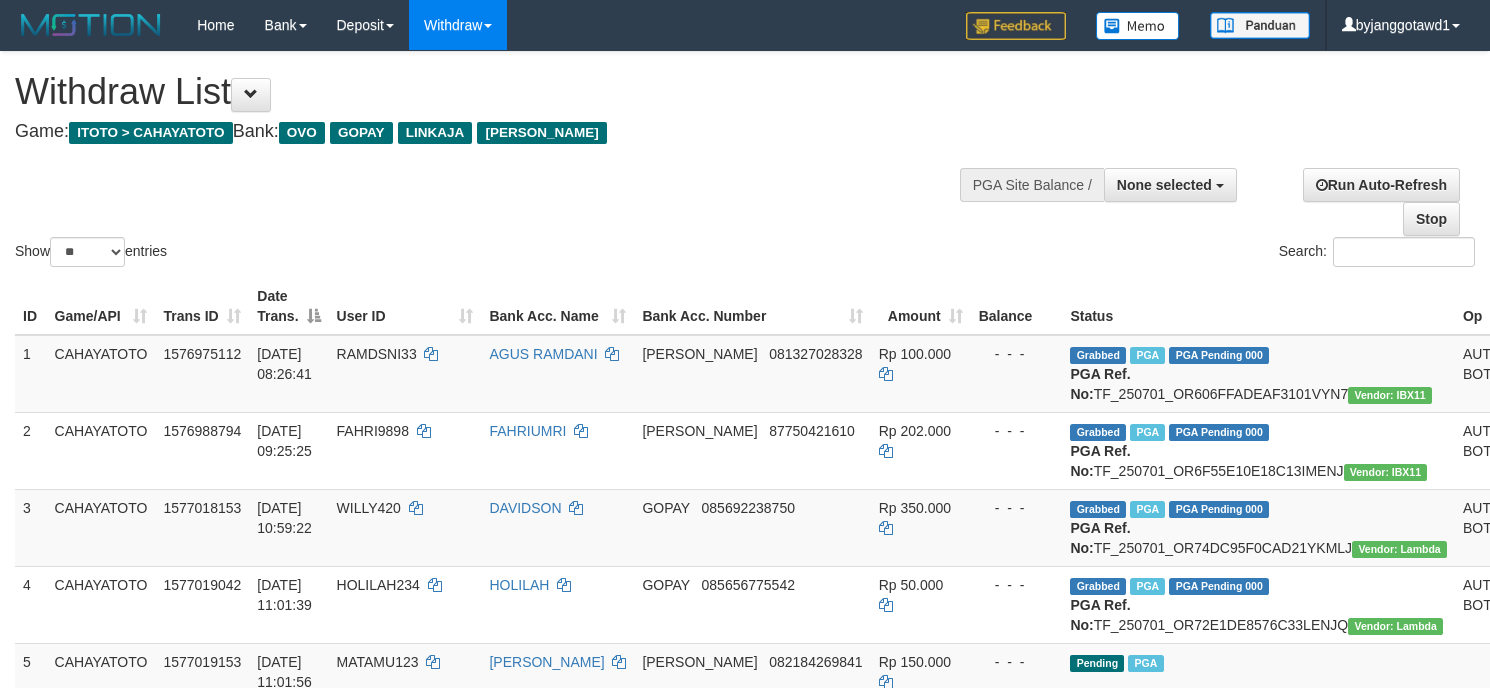 select 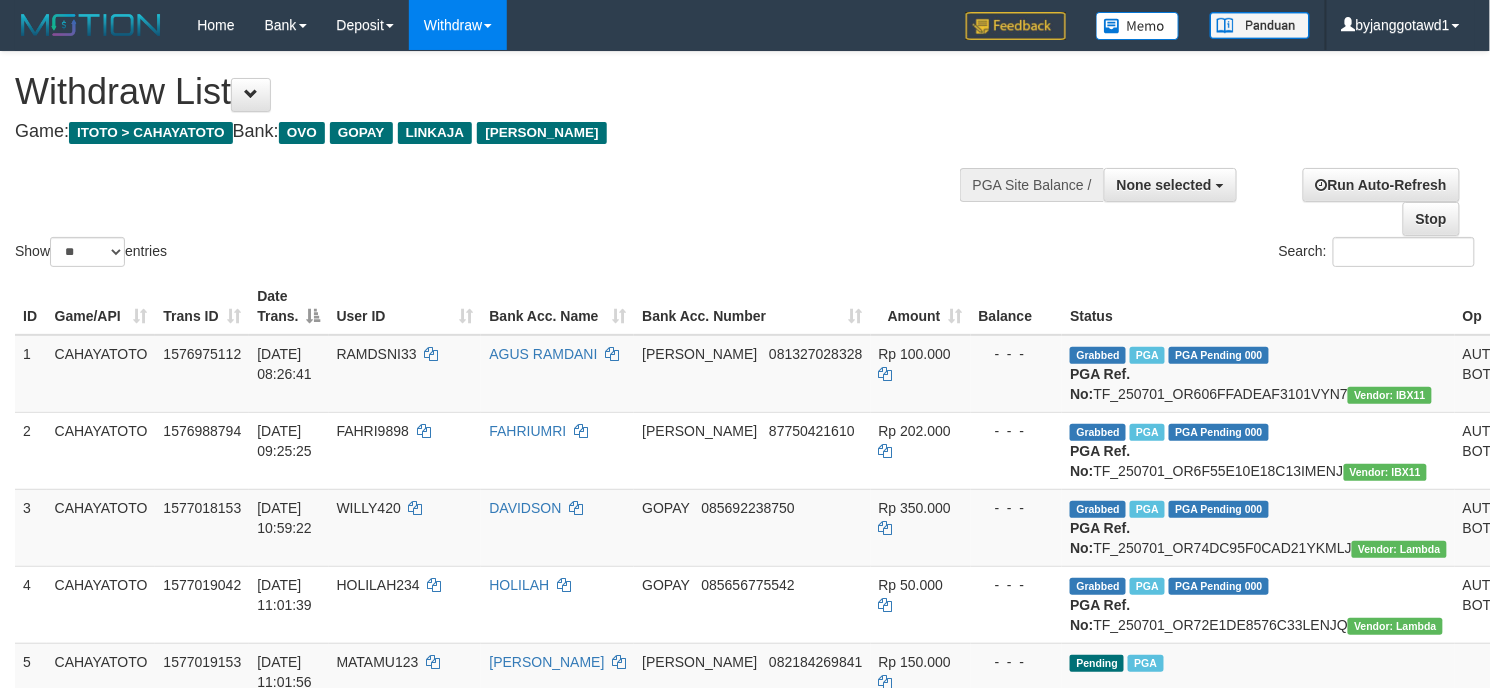 select on "***" 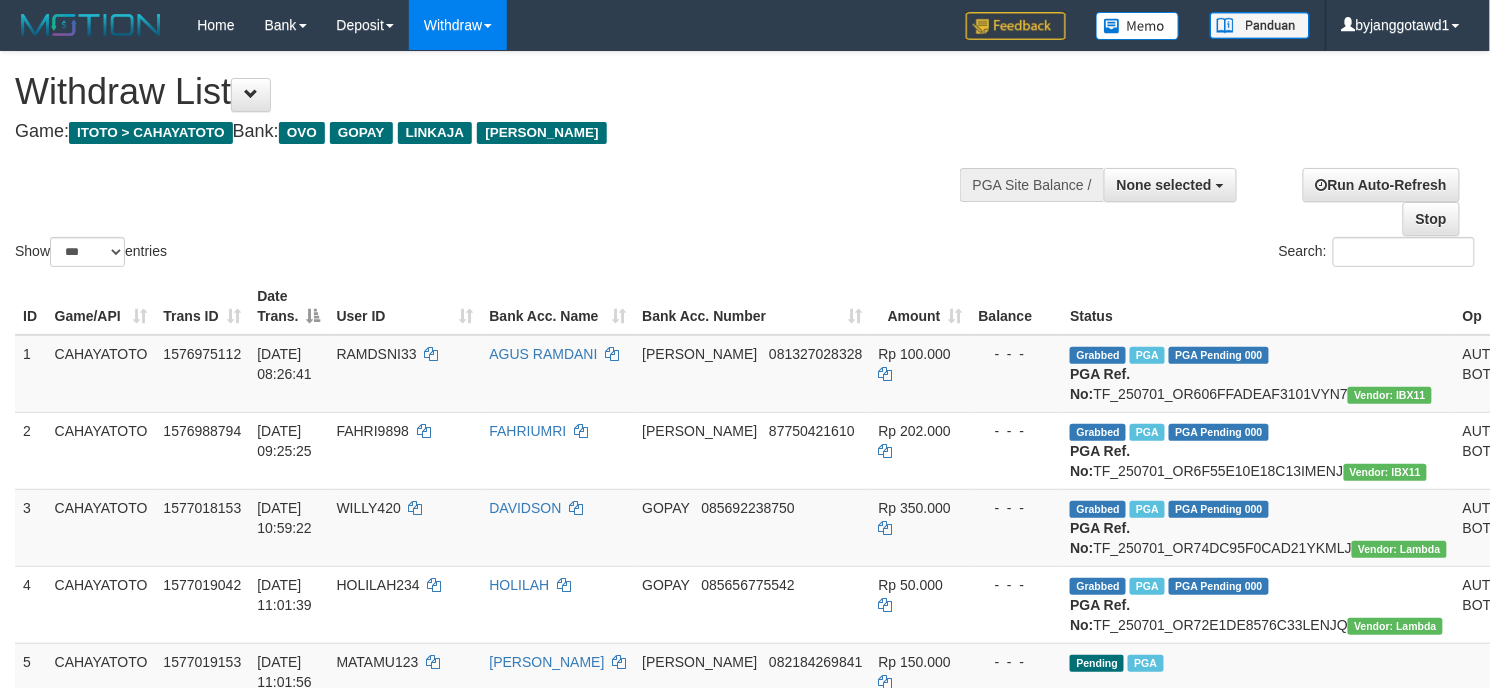 click on "** ** ** ***" at bounding box center (87, 252) 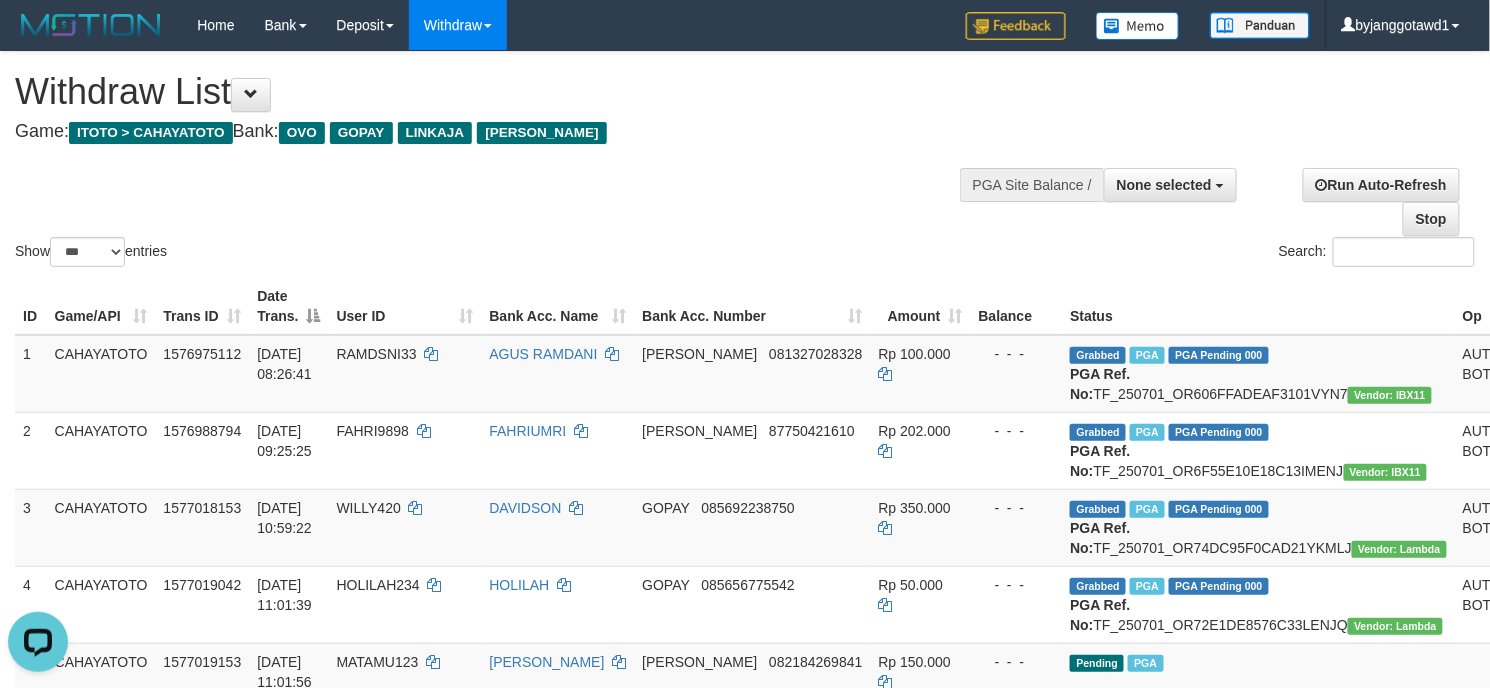 scroll, scrollTop: 0, scrollLeft: 0, axis: both 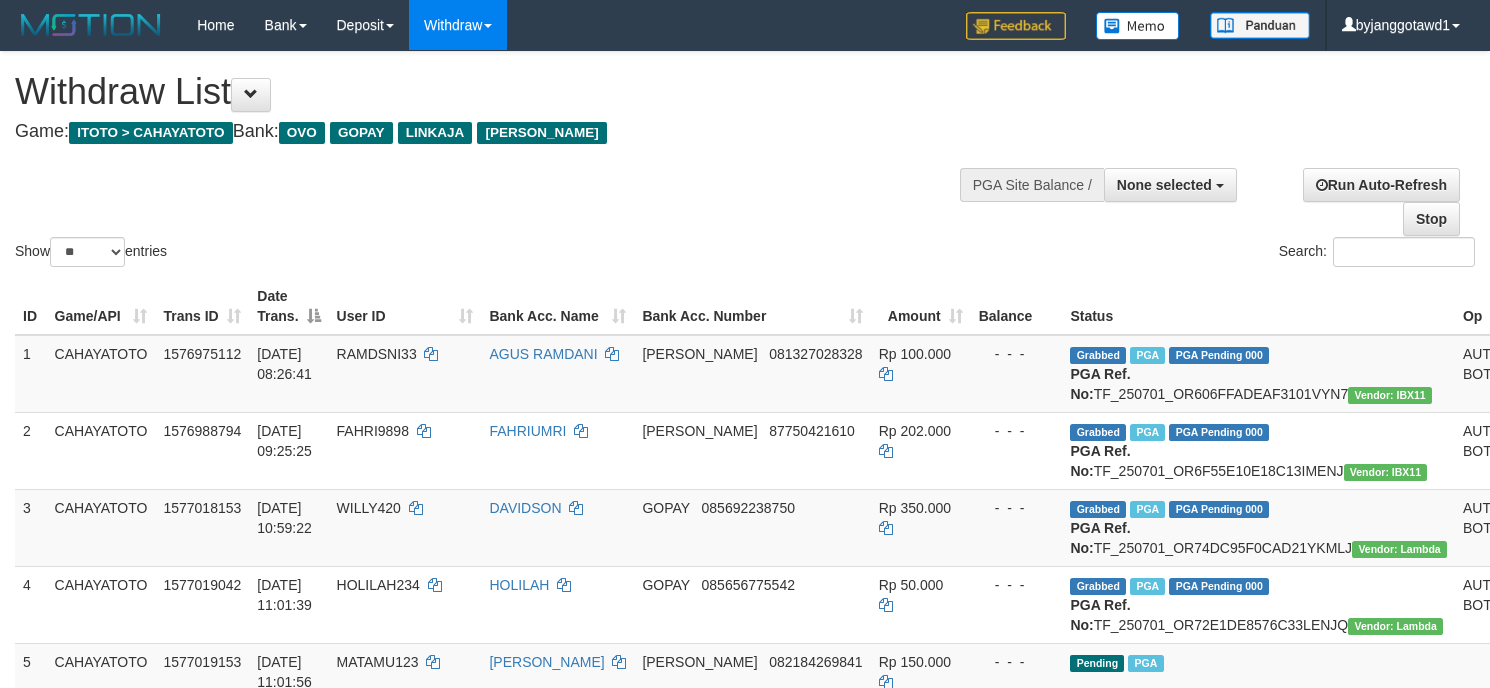 select 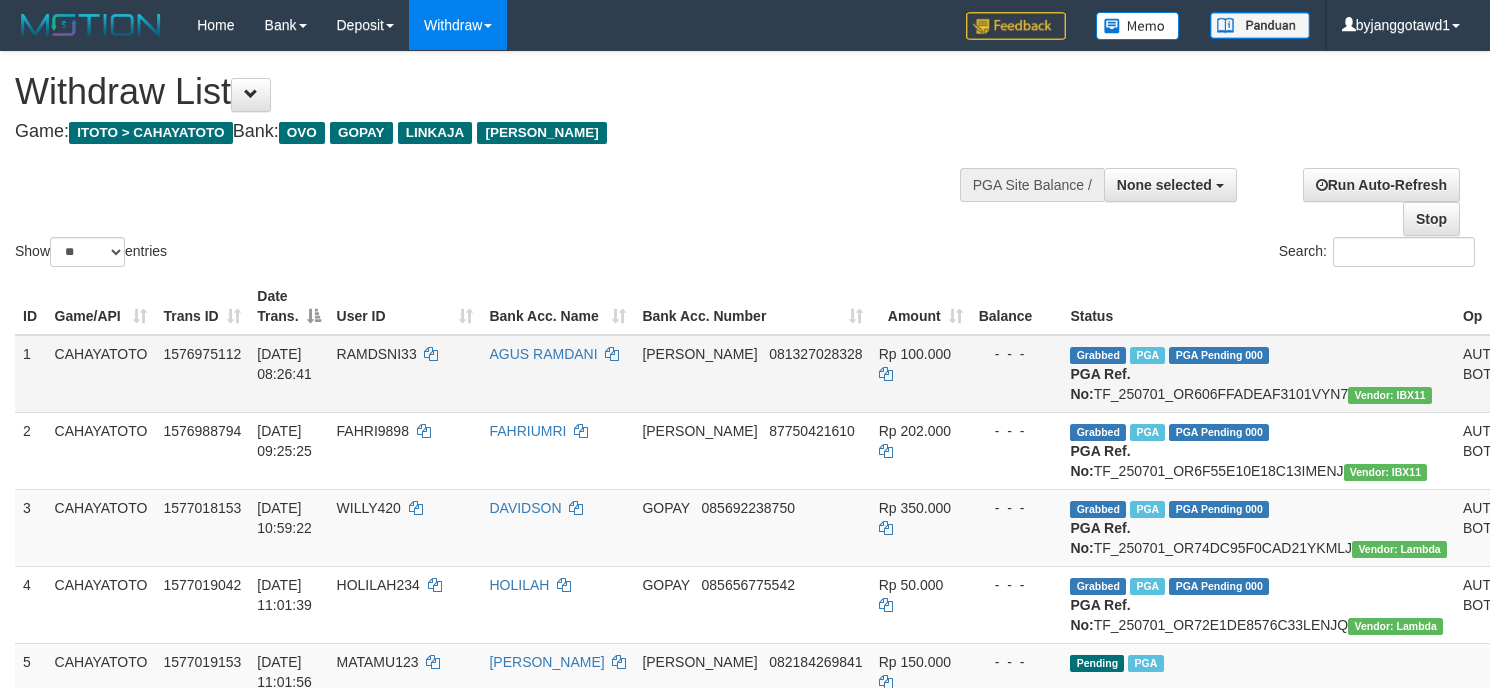 scroll, scrollTop: 0, scrollLeft: 0, axis: both 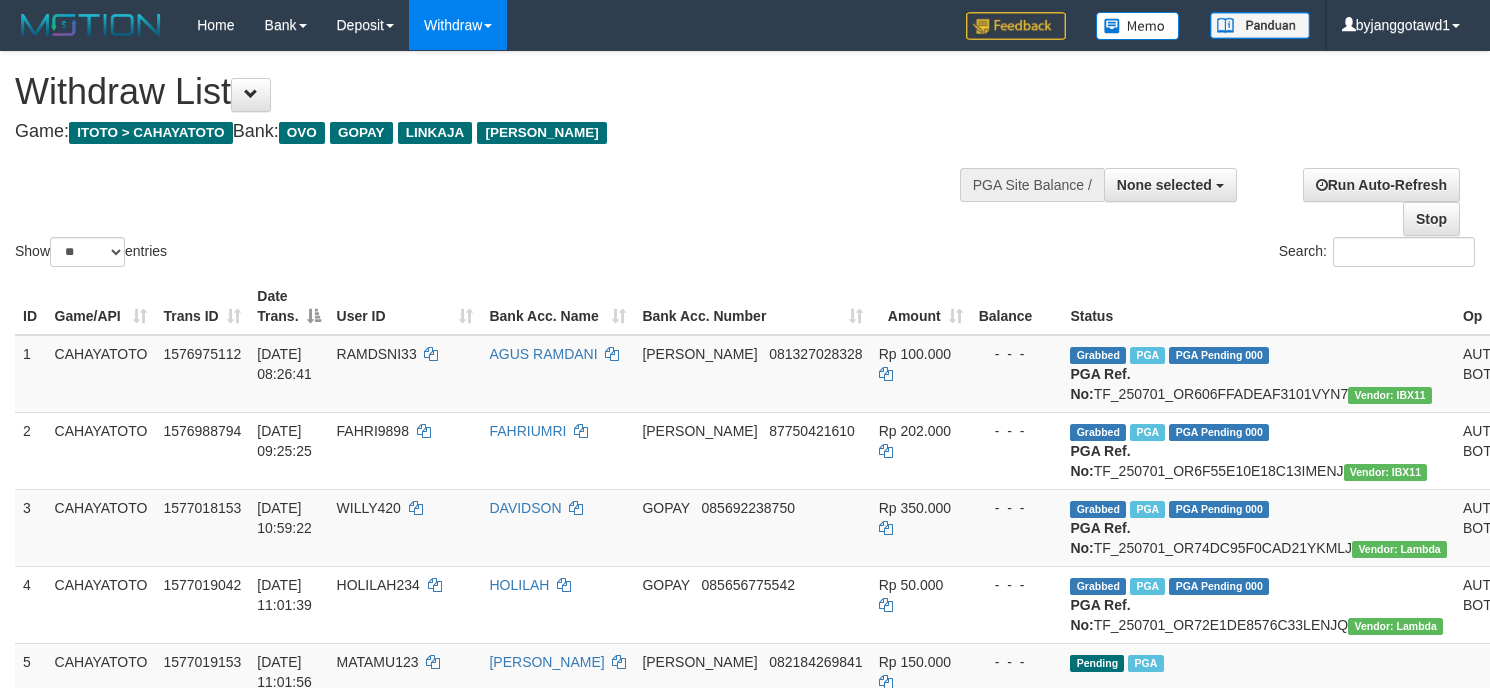 select 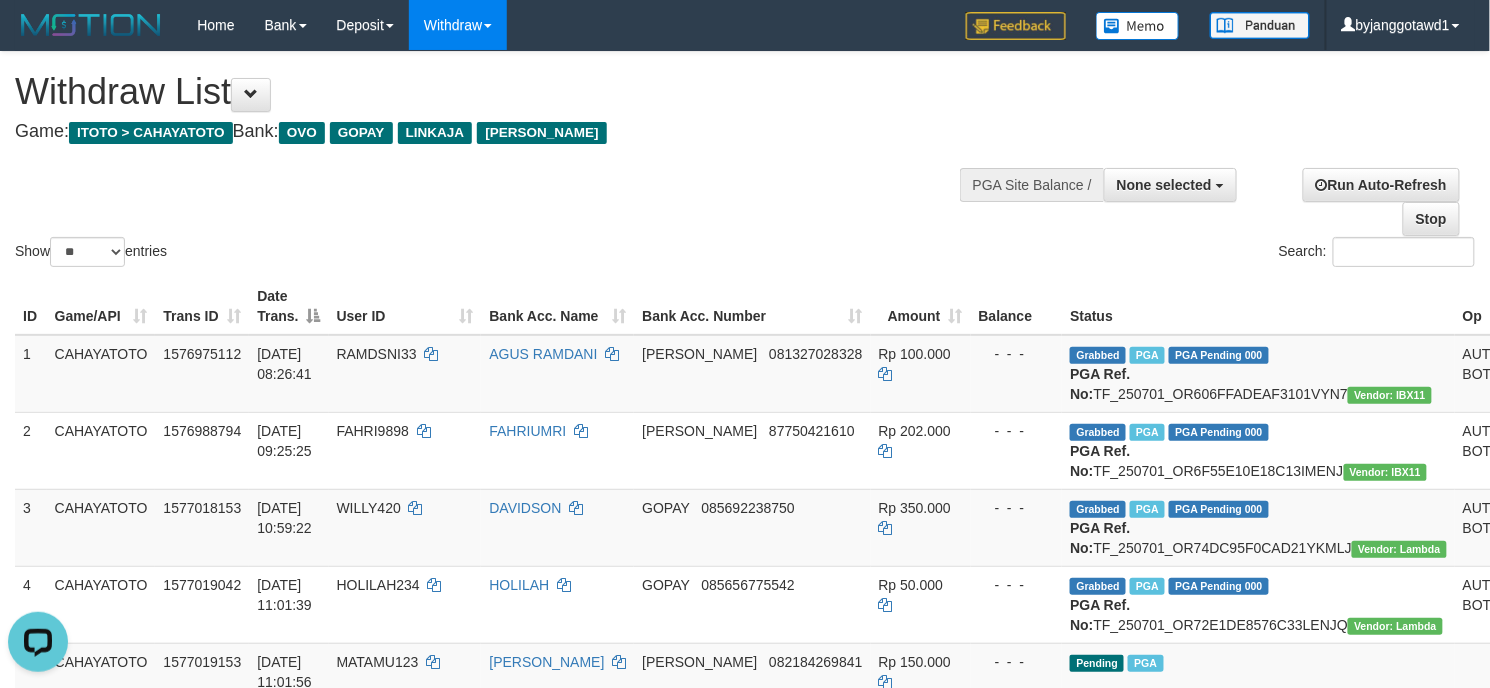 scroll, scrollTop: 0, scrollLeft: 0, axis: both 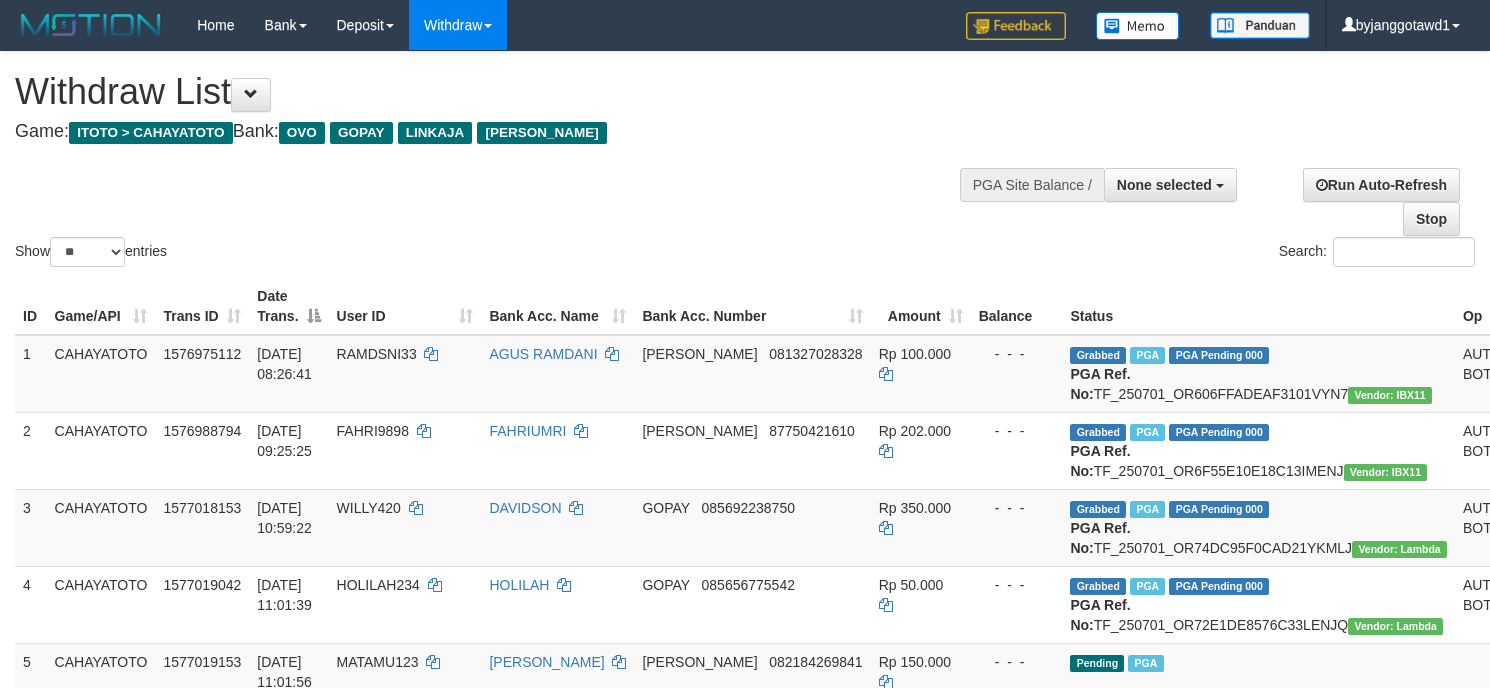 select 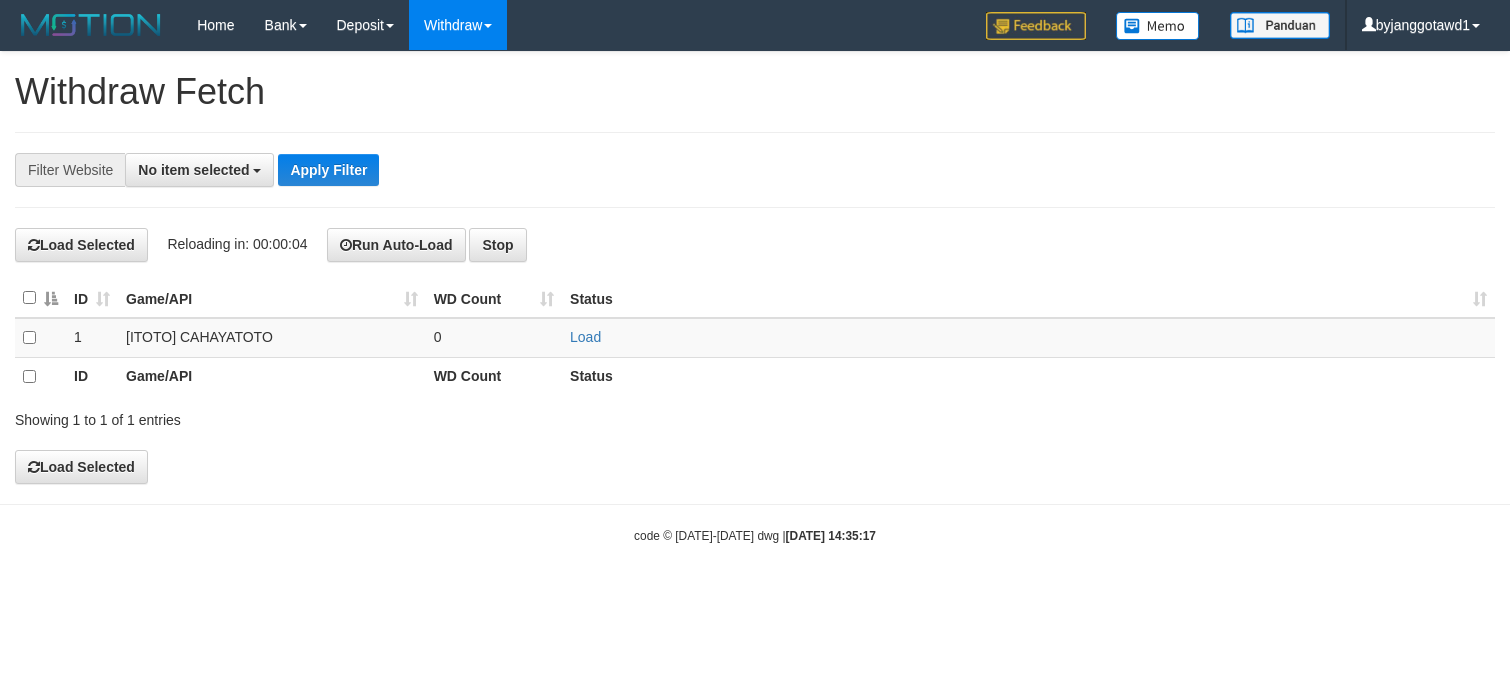 scroll, scrollTop: 0, scrollLeft: 0, axis: both 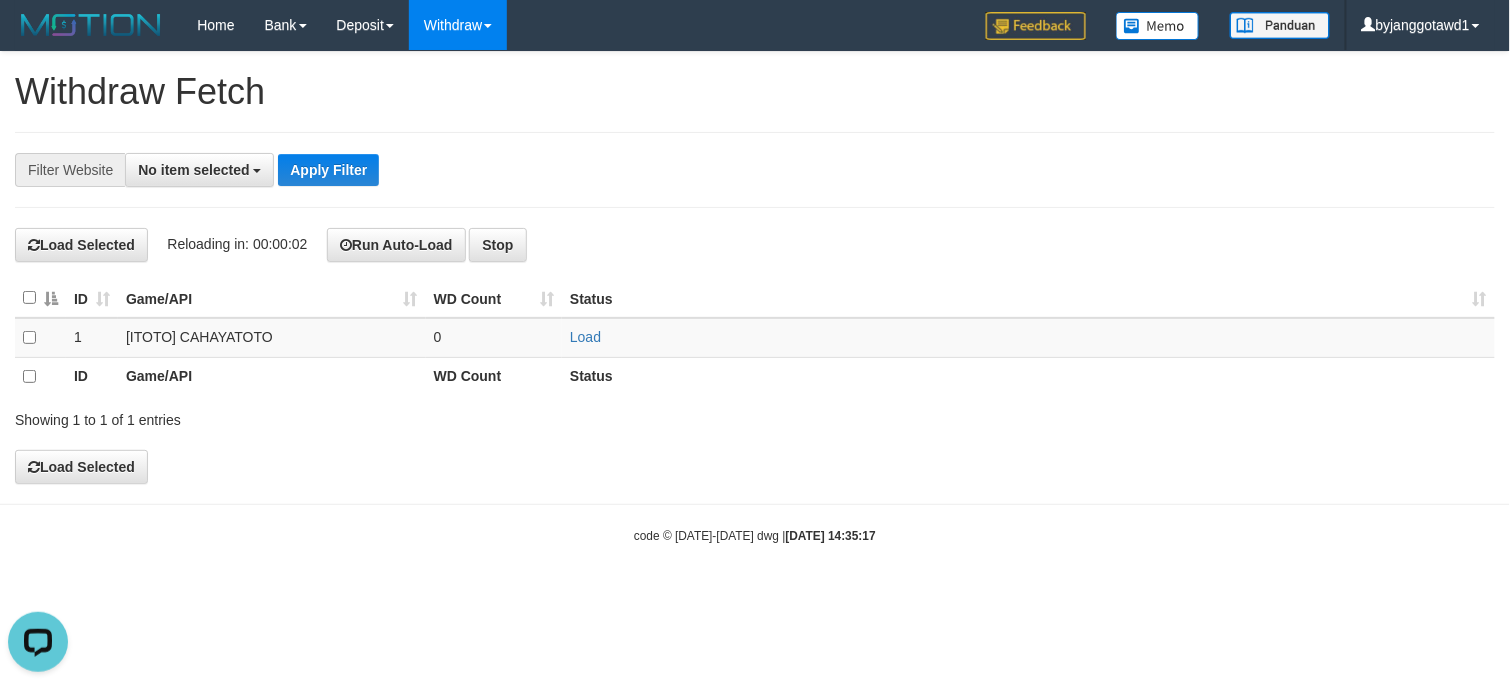 click on "Load Selected
Reloading in: 00:00:02
Run Auto-Load
Stop" at bounding box center (755, 245) 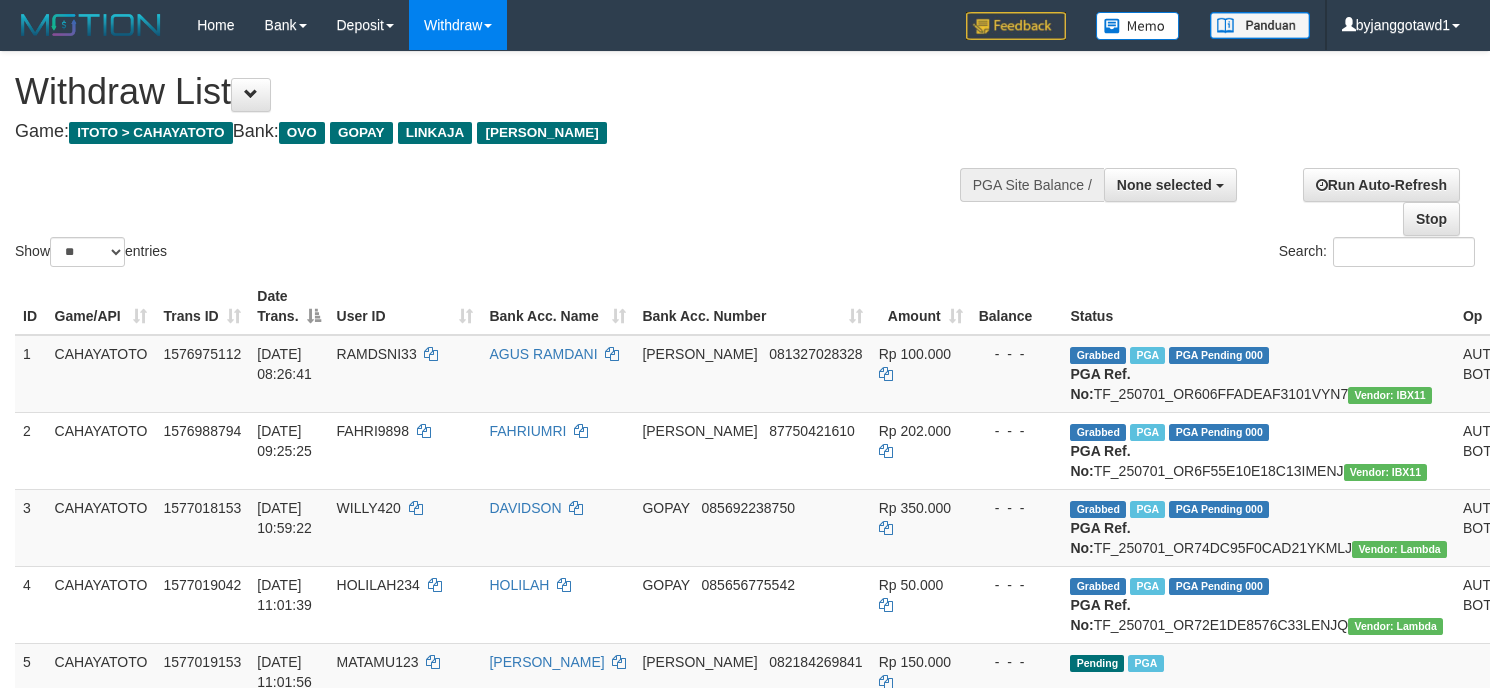 select 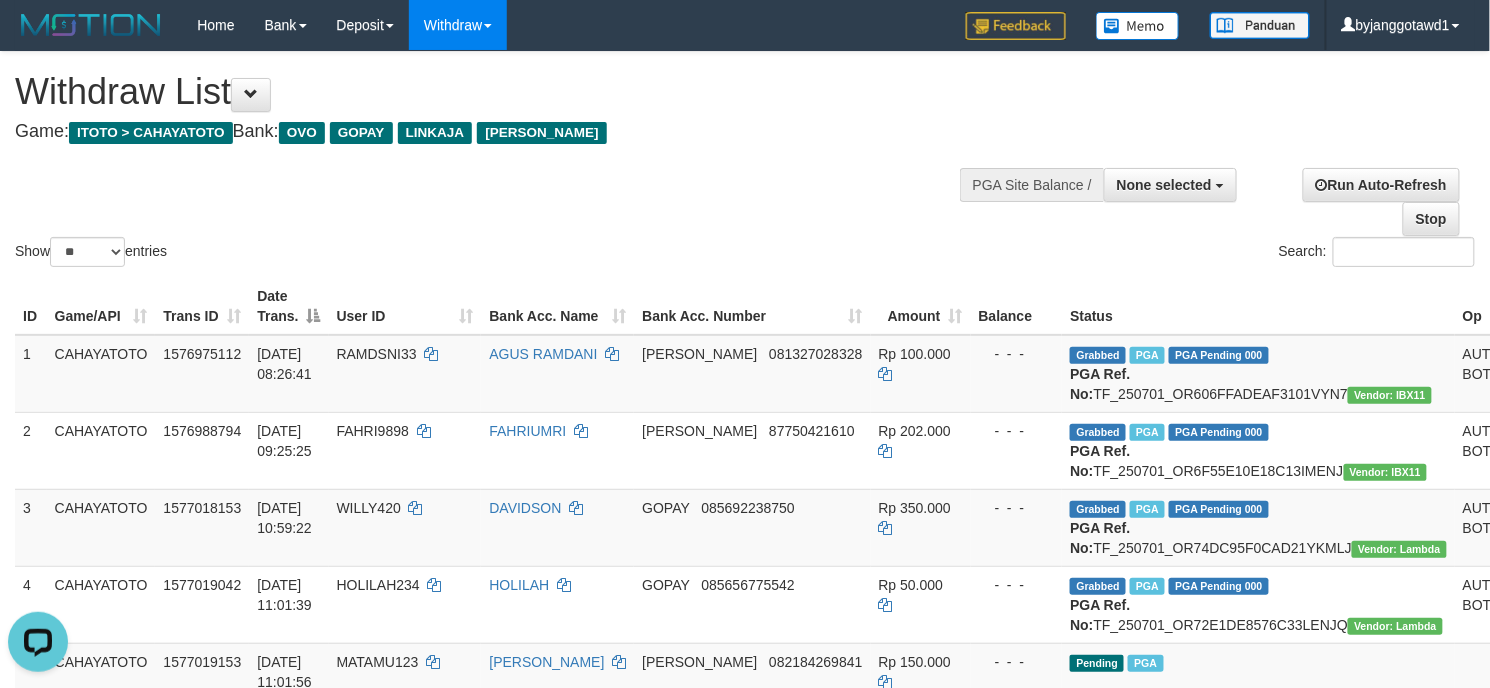 scroll, scrollTop: 0, scrollLeft: 0, axis: both 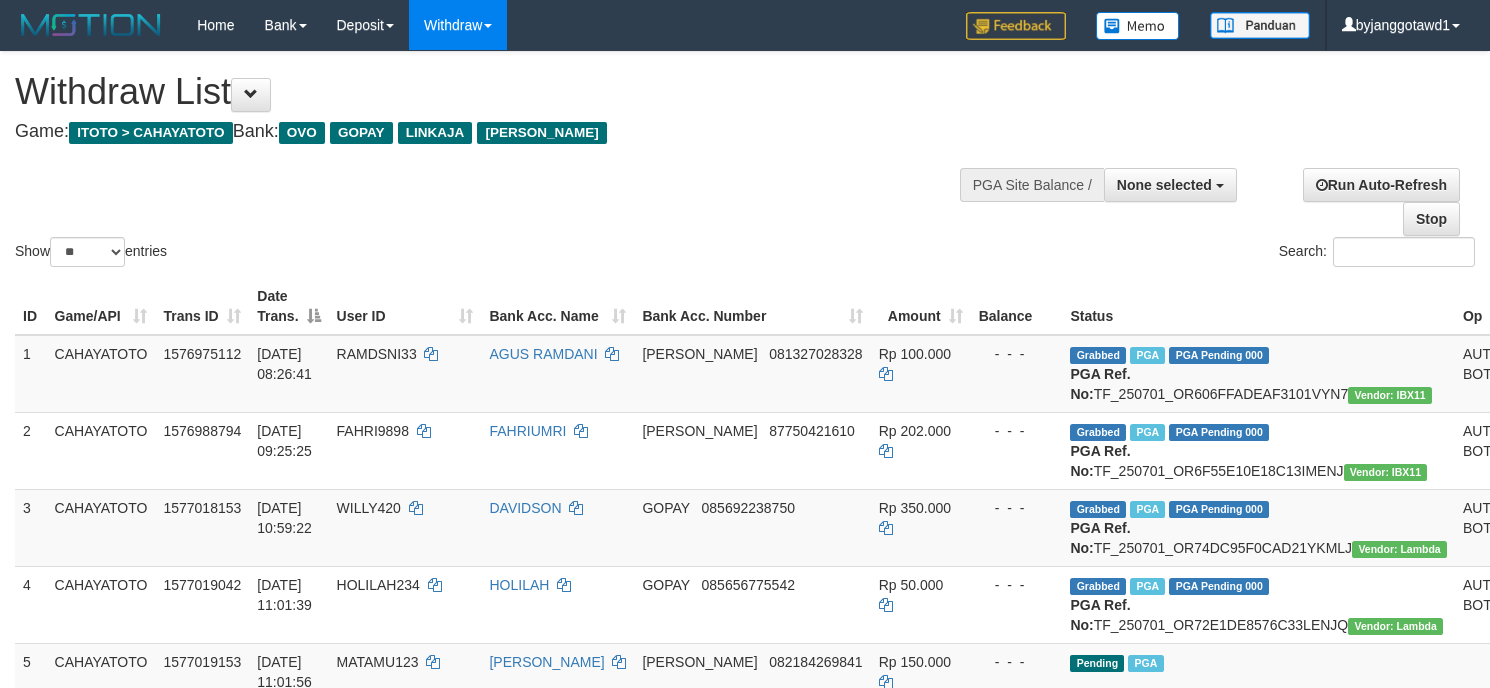 select 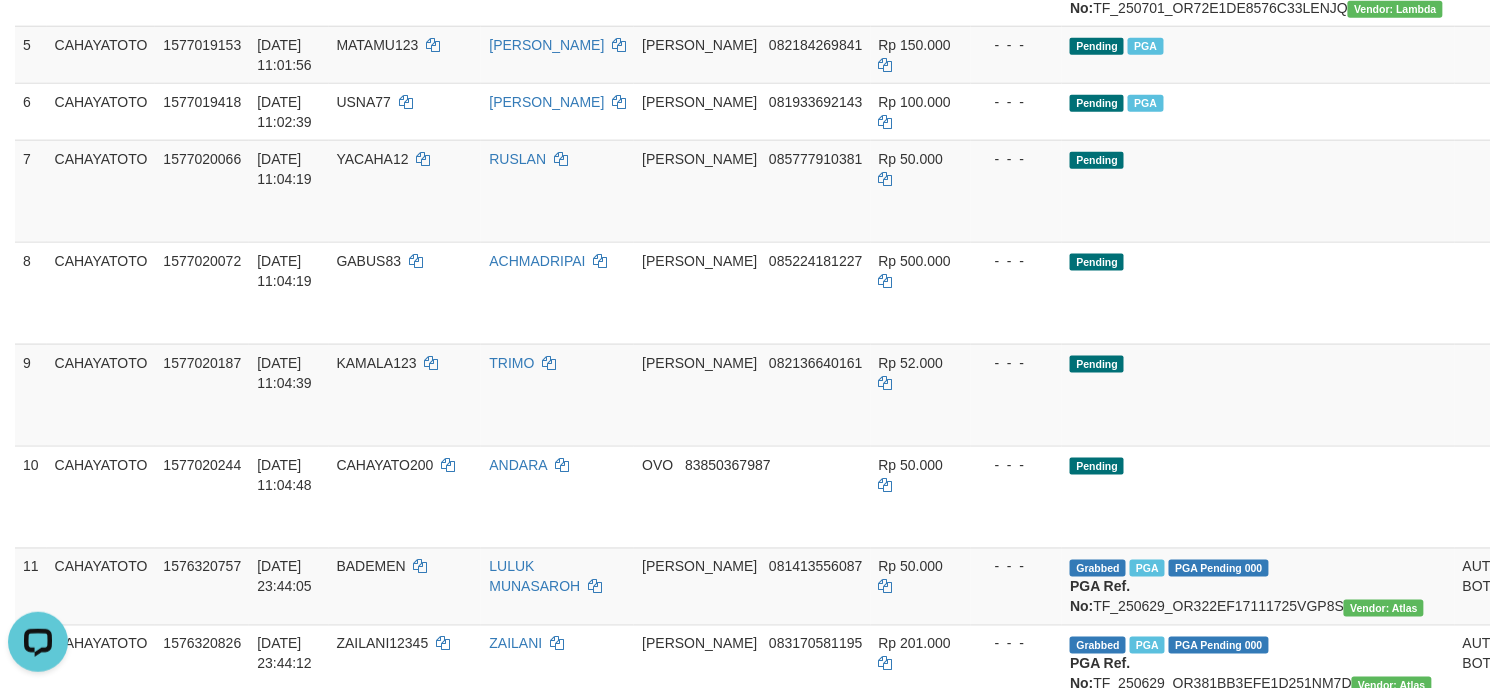 scroll, scrollTop: 0, scrollLeft: 0, axis: both 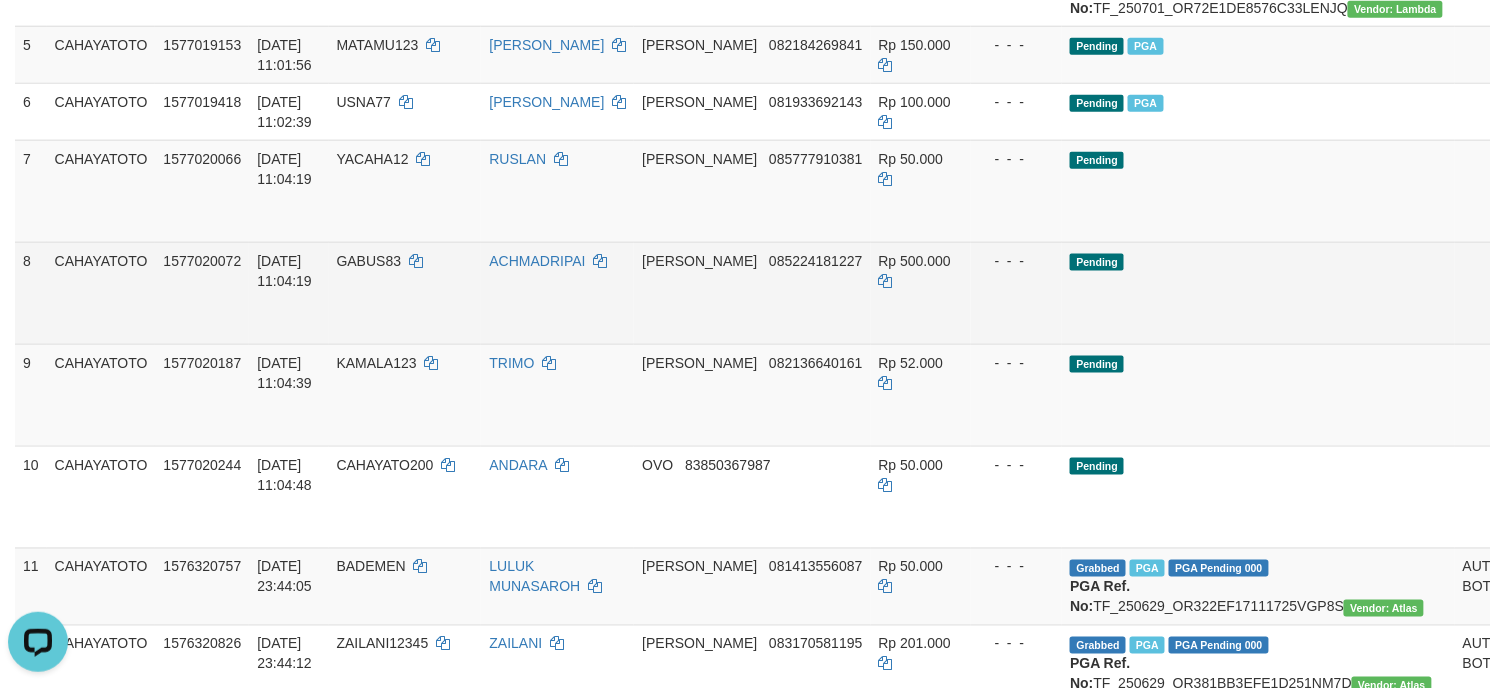 click on "-  -  -" at bounding box center (1017, 293) 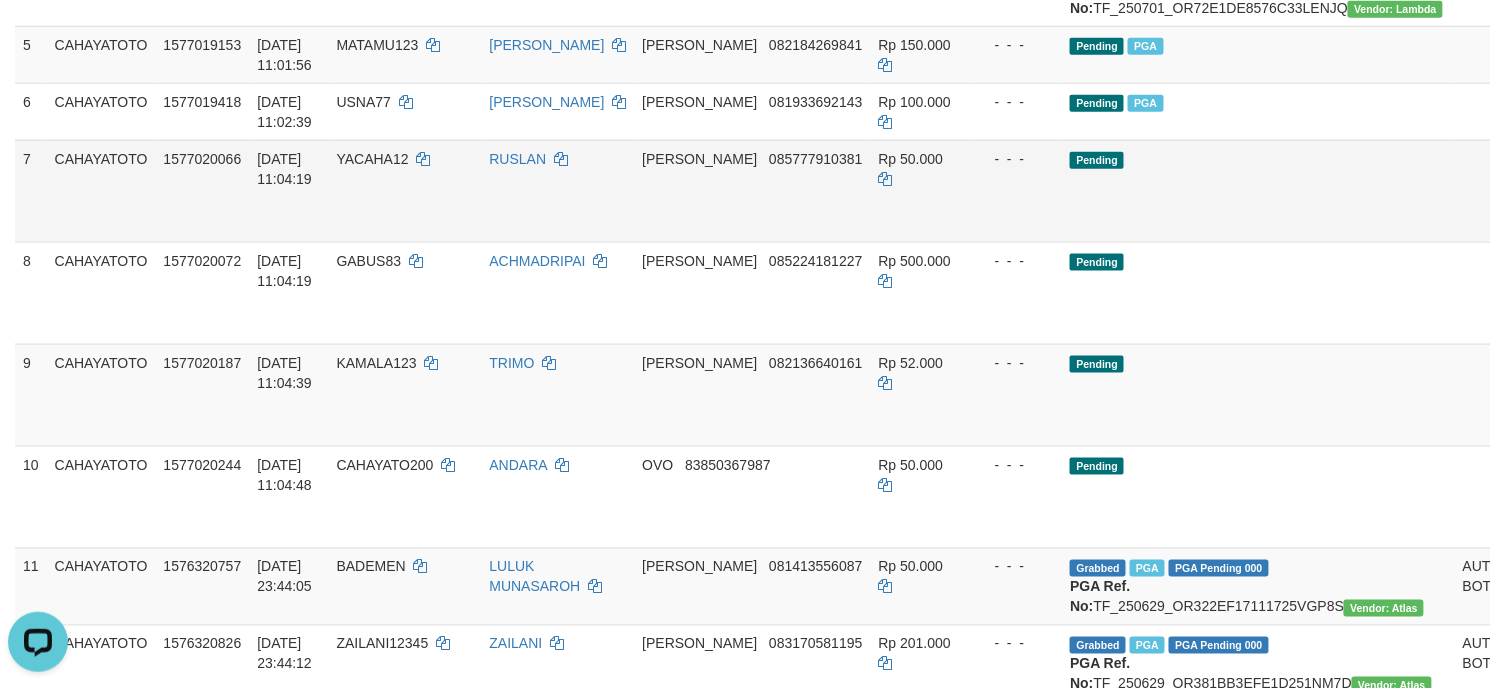 click on "Send PGA" at bounding box center [1562, 214] 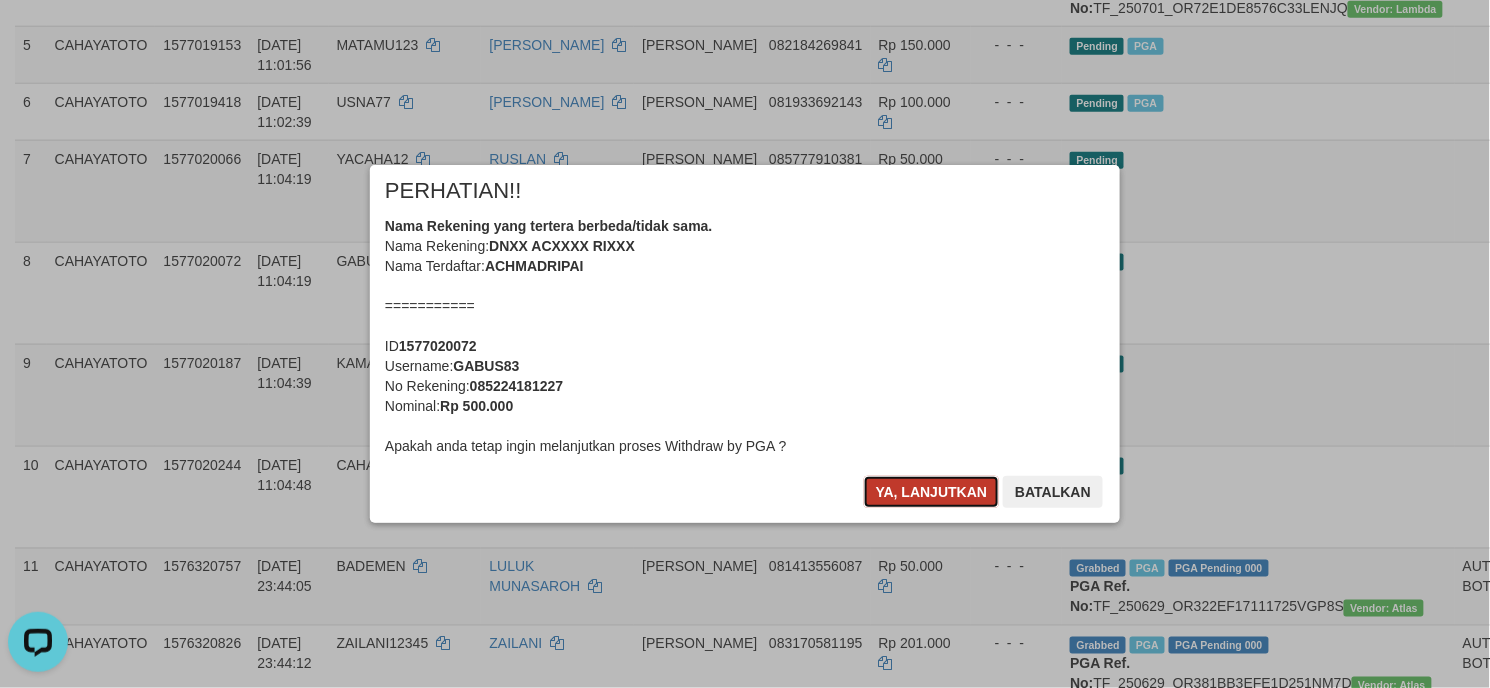 click on "Ya, lanjutkan" at bounding box center [932, 492] 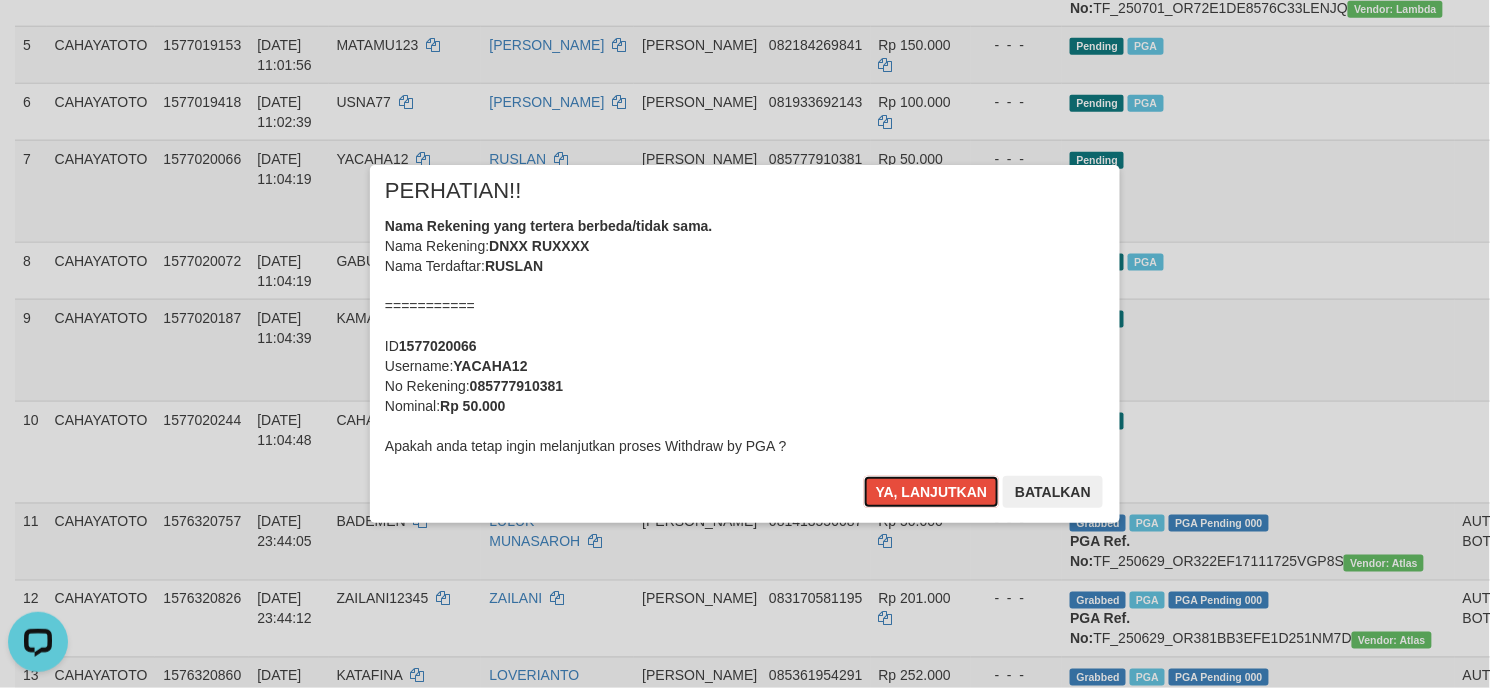 click on "Ya, lanjutkan" at bounding box center [932, 492] 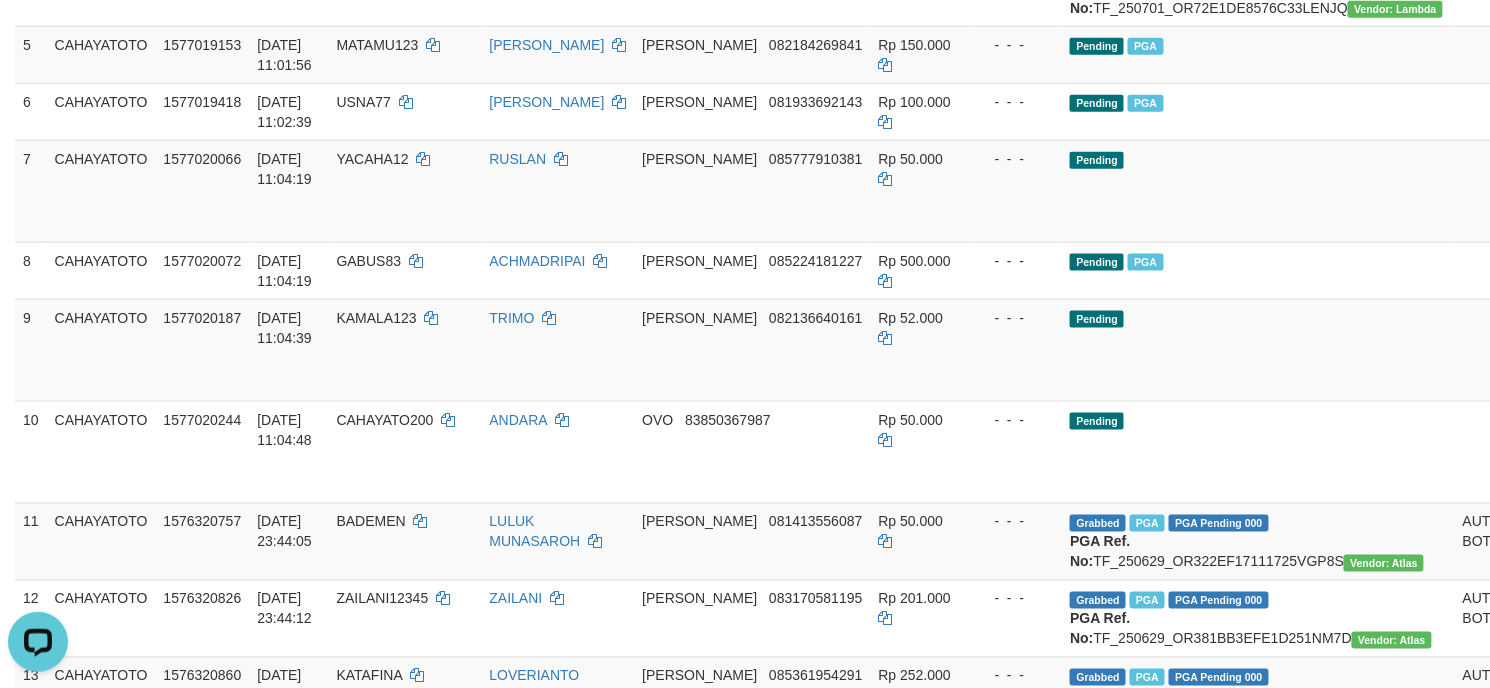 scroll, scrollTop: 572, scrollLeft: 0, axis: vertical 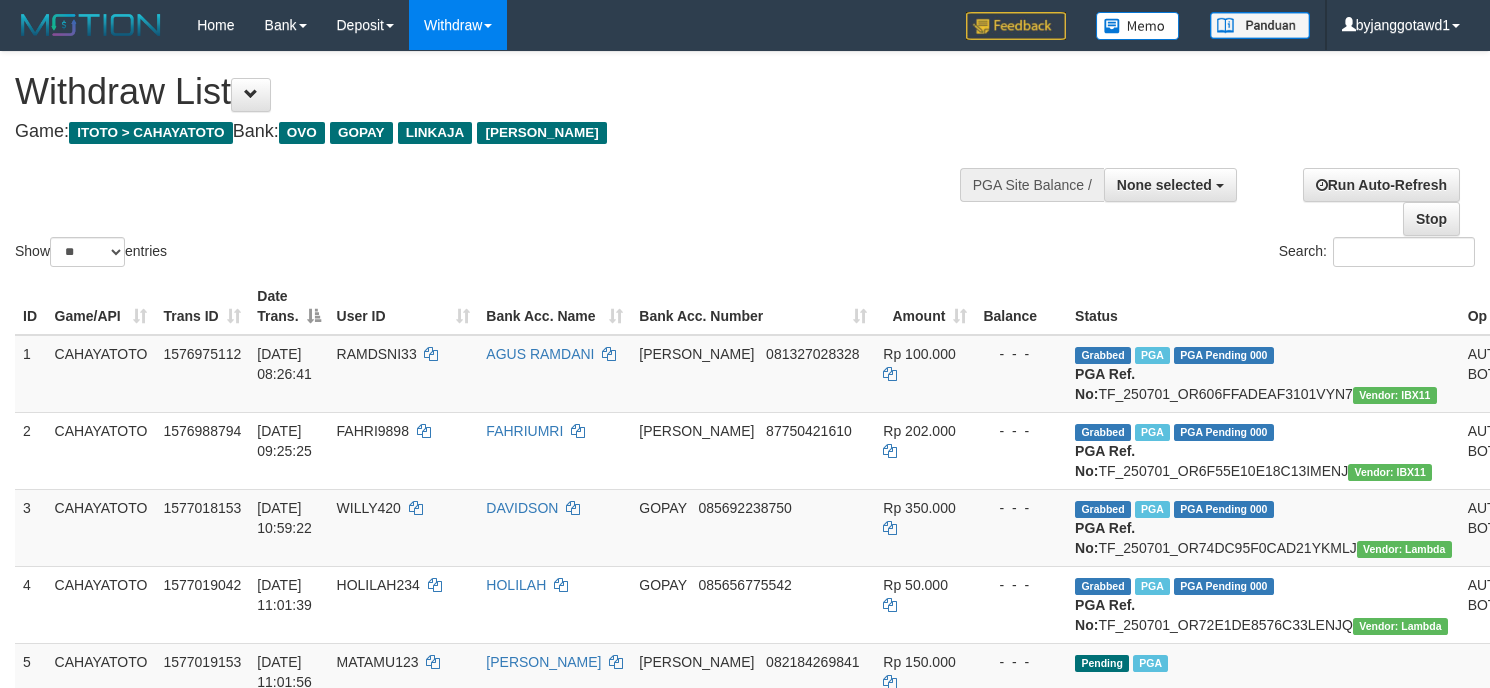 select 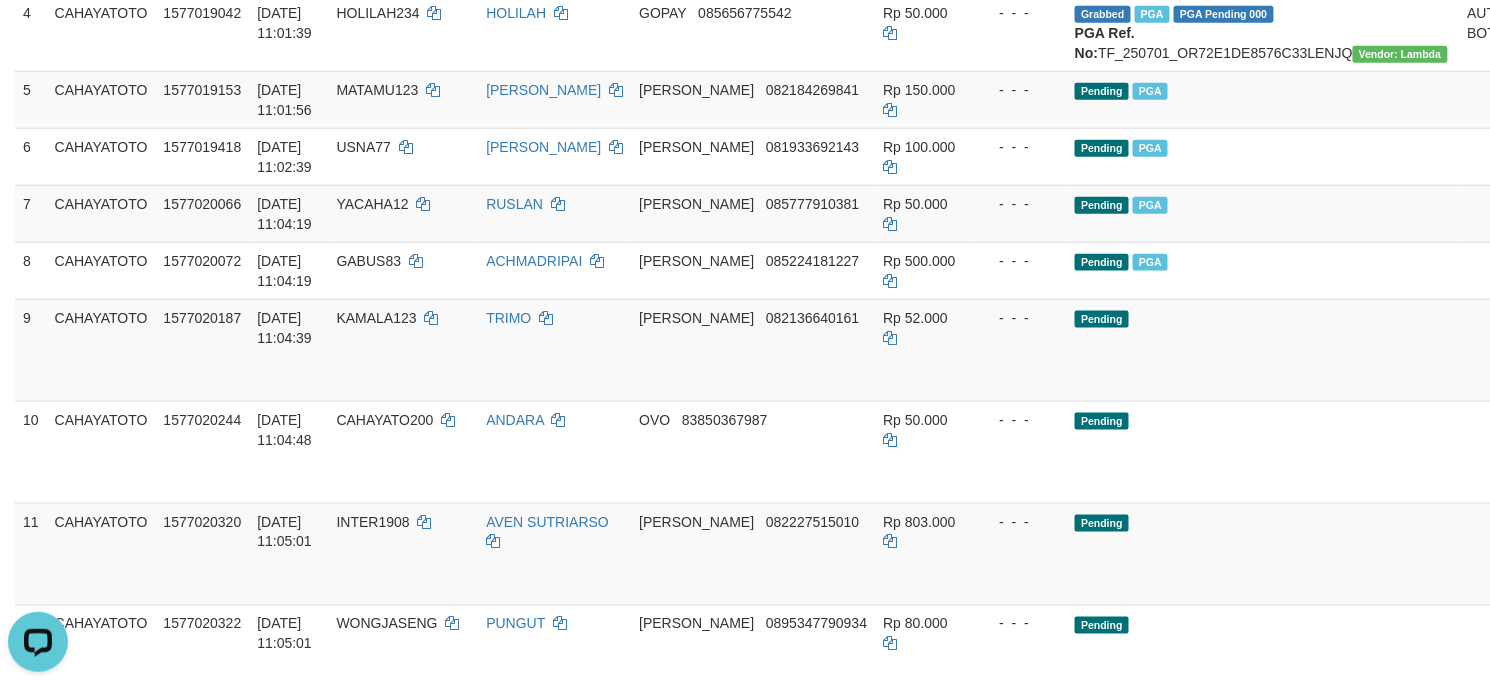 scroll, scrollTop: 0, scrollLeft: 0, axis: both 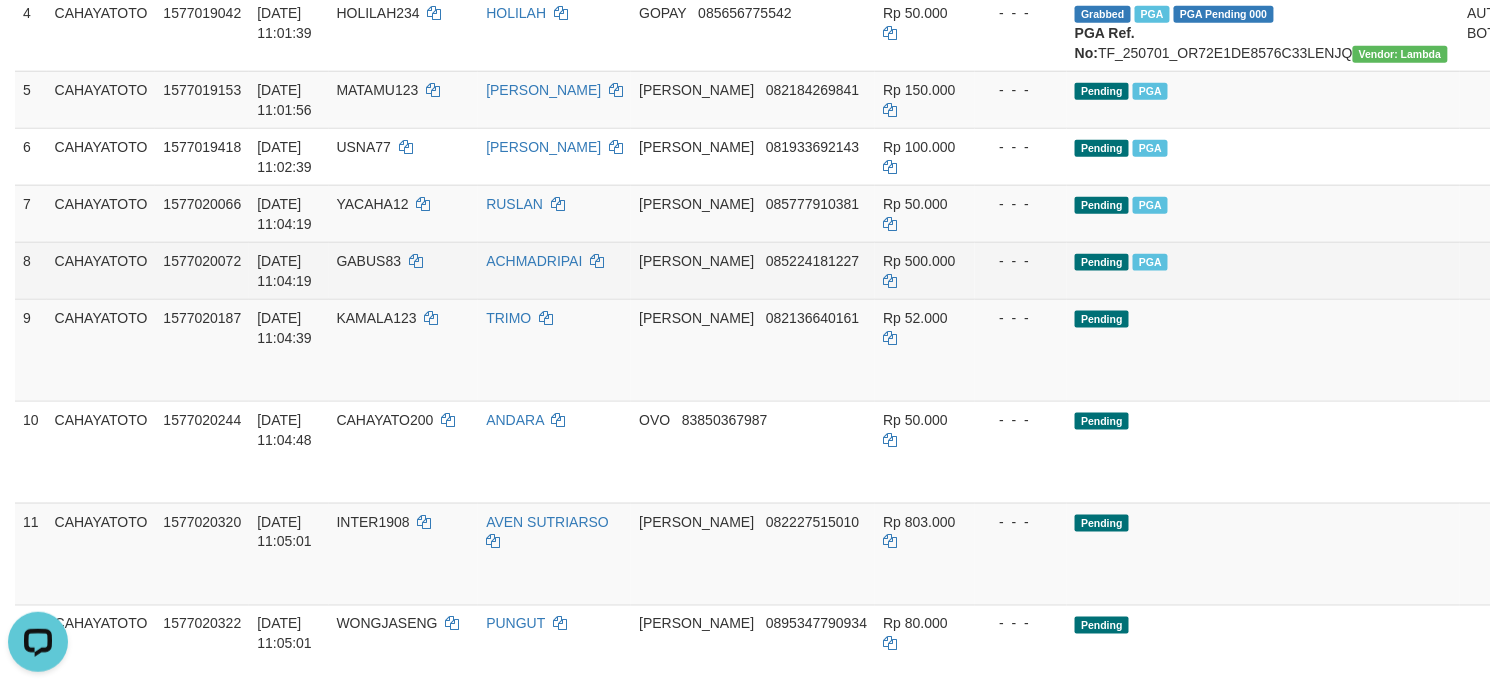 click on "-  -  -" at bounding box center (1021, 270) 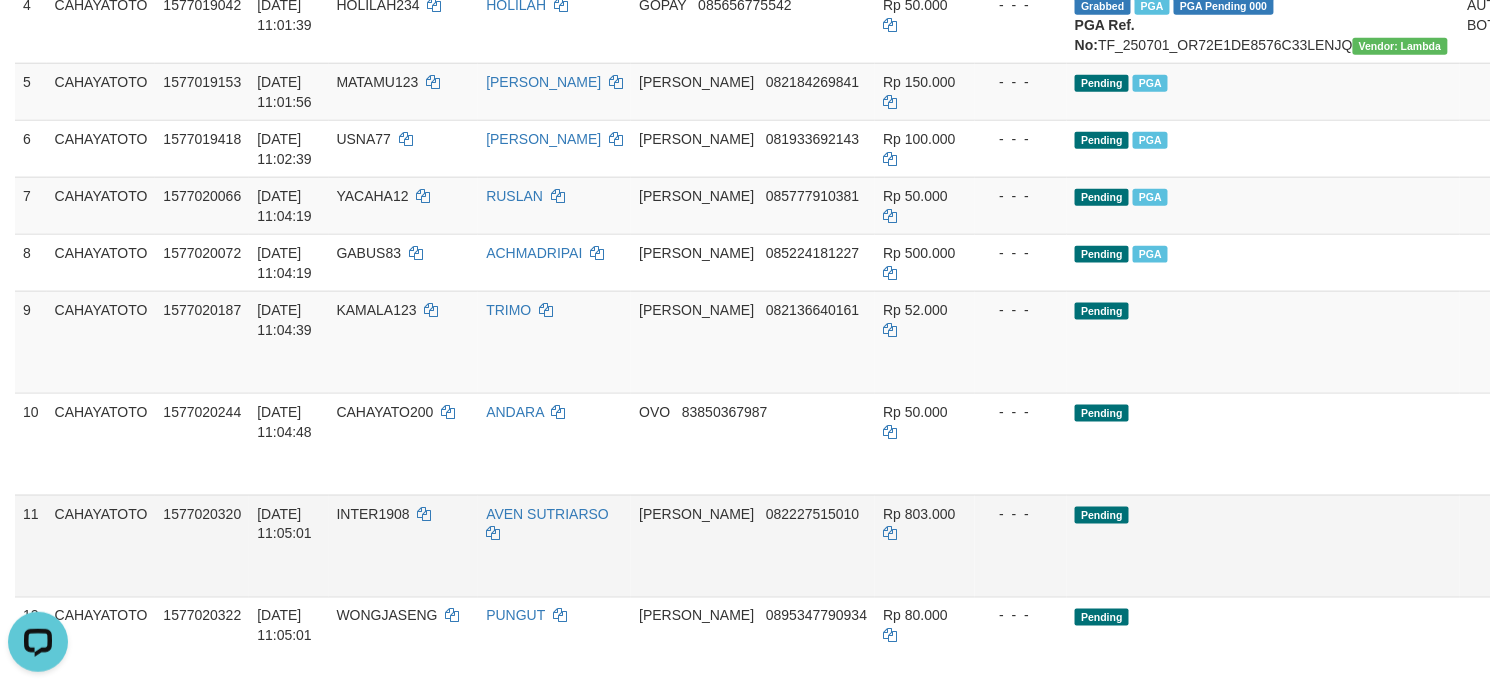 scroll, scrollTop: 758, scrollLeft: 0, axis: vertical 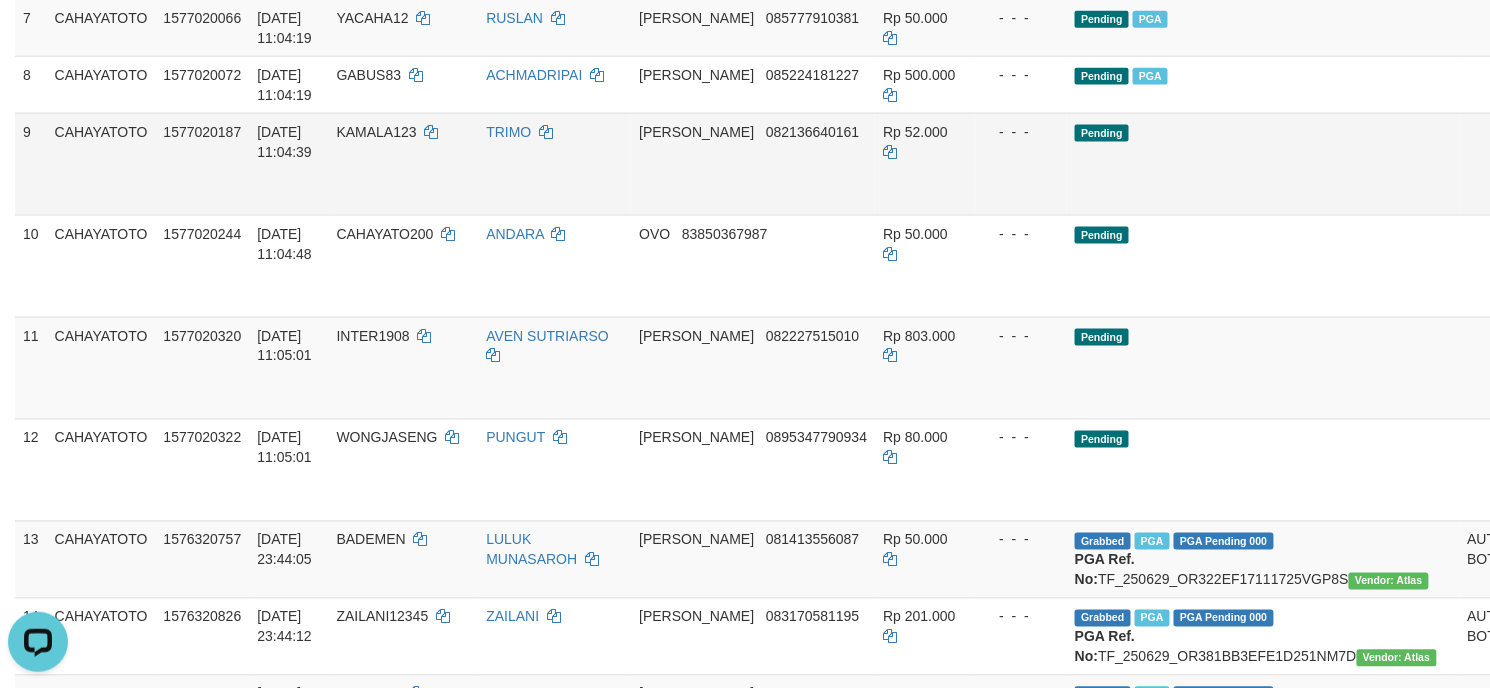 click on "Send PGA" at bounding box center (1566, 187) 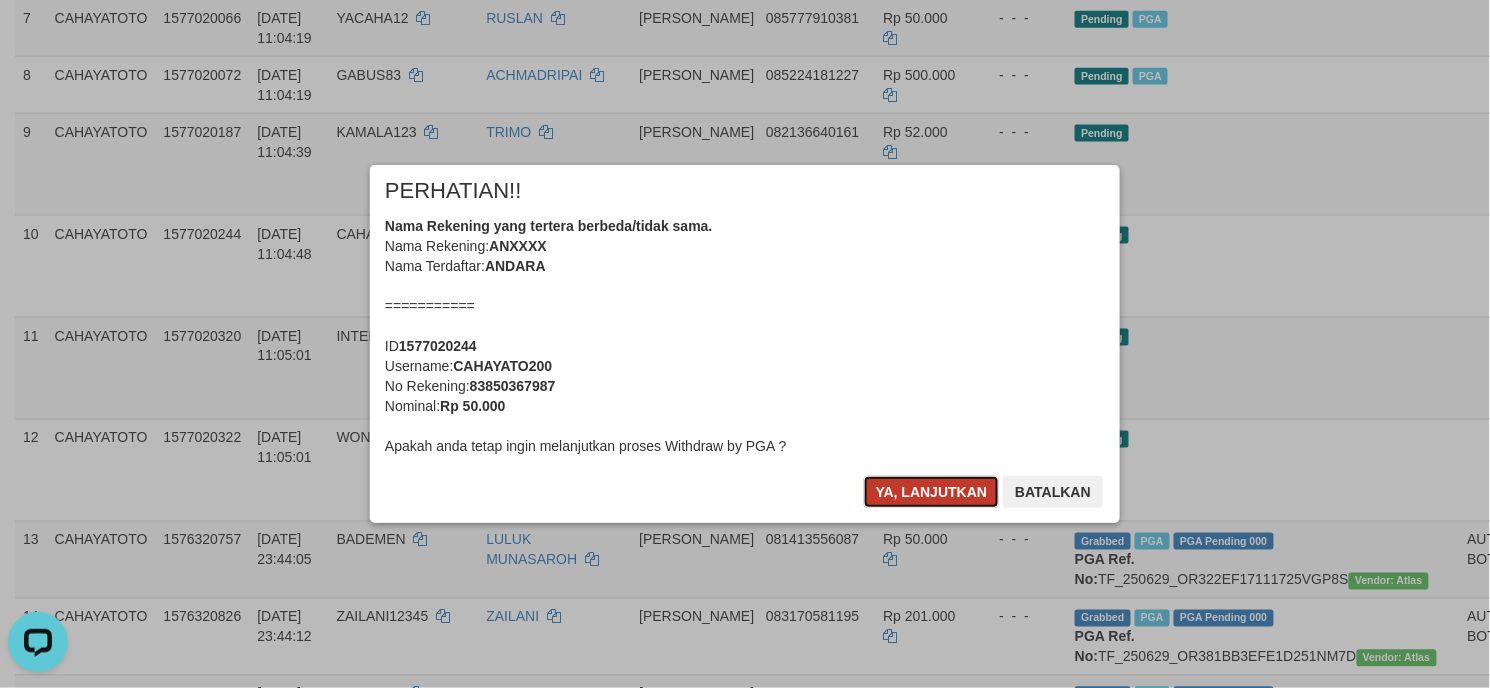 click on "Ya, lanjutkan" at bounding box center (932, 492) 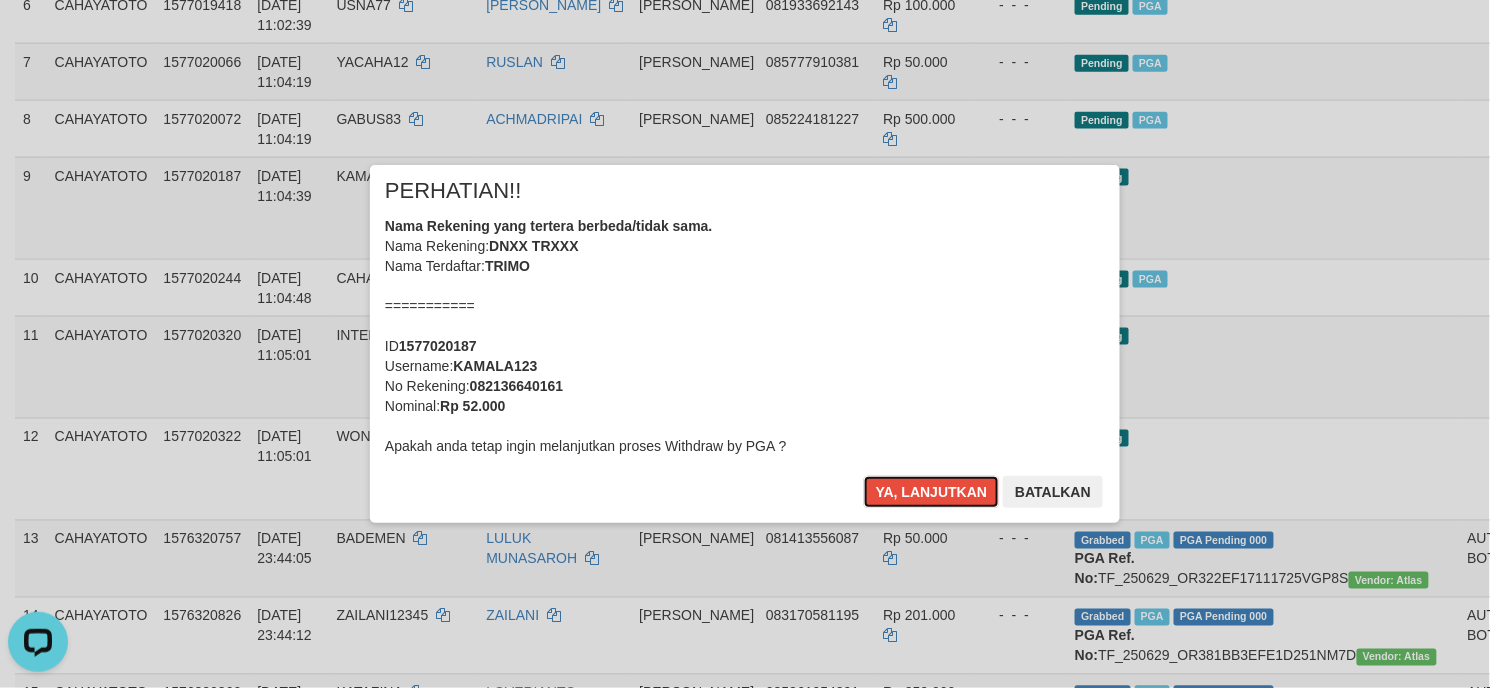 click on "Ya, lanjutkan" at bounding box center (932, 492) 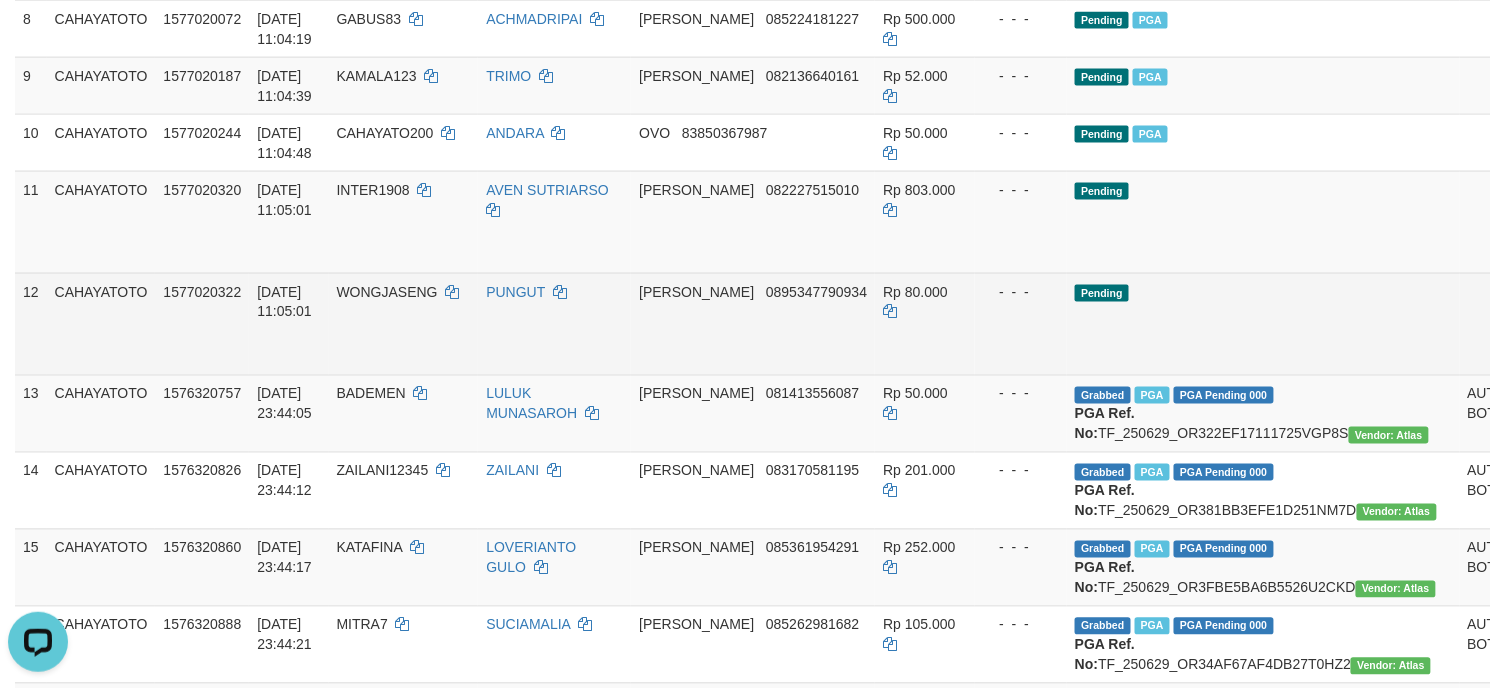 scroll, scrollTop: 846, scrollLeft: 0, axis: vertical 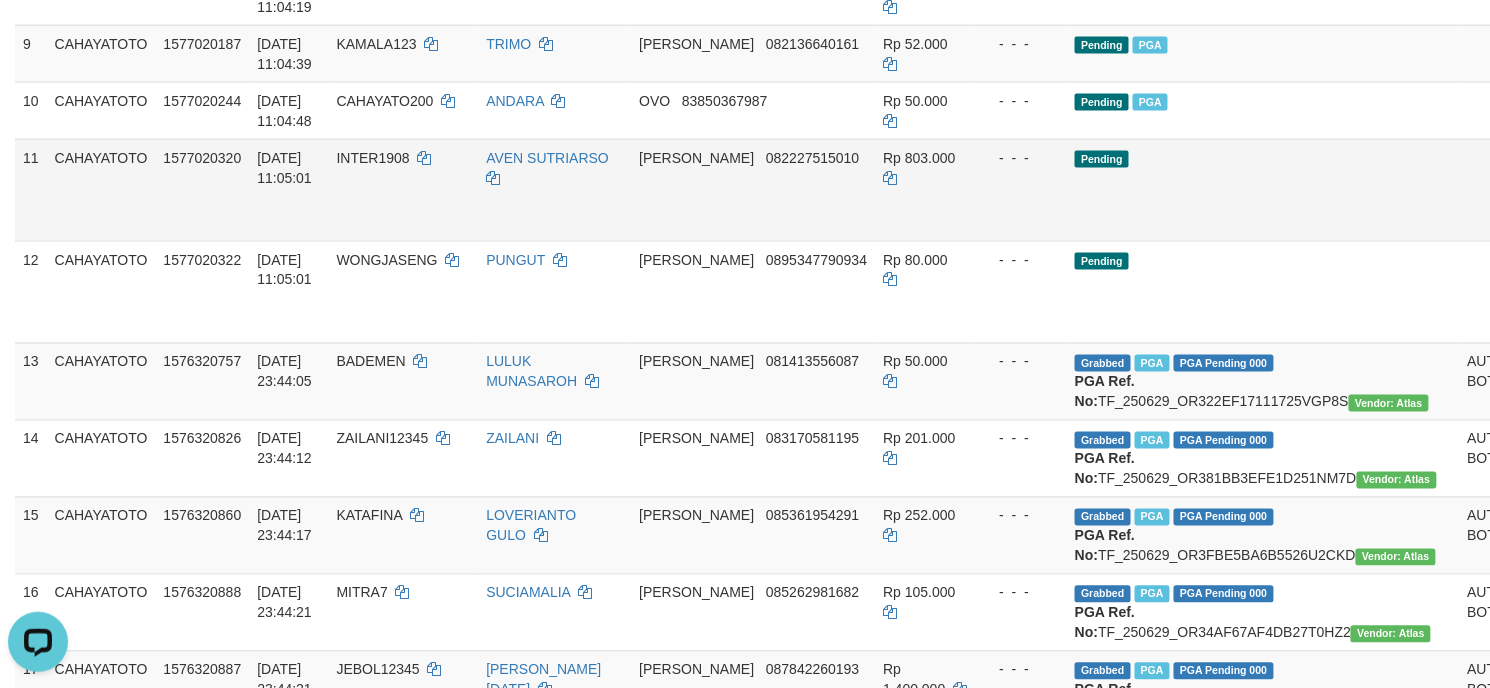 click on "Send PGA" at bounding box center [1566, 213] 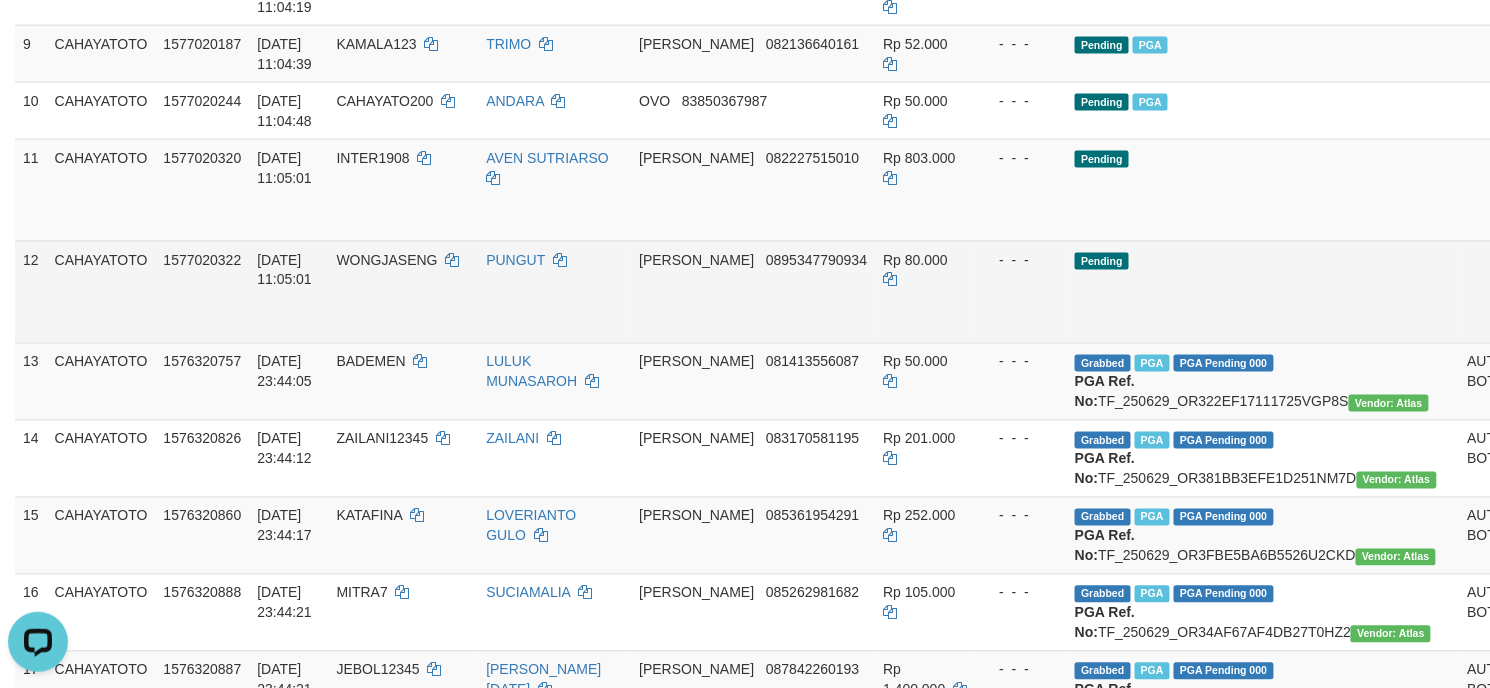 click on "Allow Grab   ·    Reject Send PGA     ·    Note" at bounding box center [1591, 292] 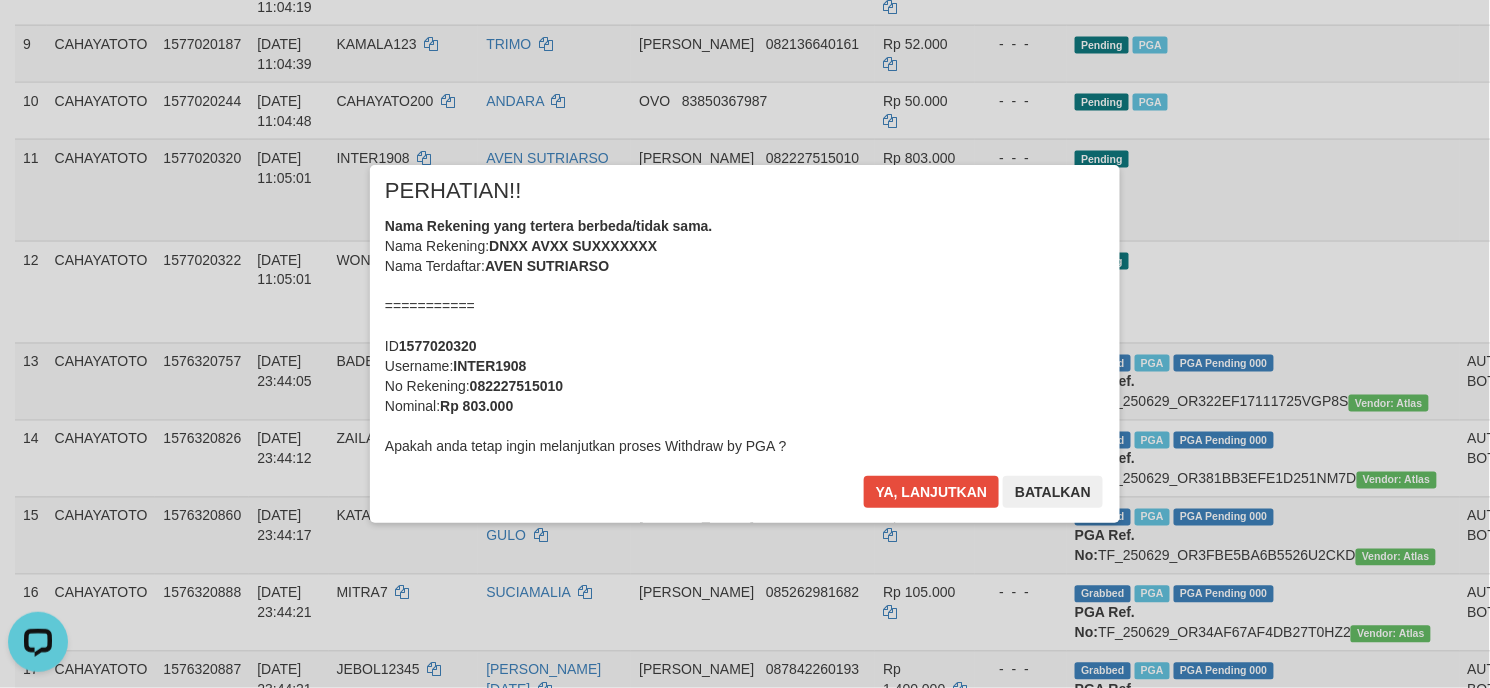 click on "× PERHATIAN!! Nama Rekening yang tertera berbeda/tidak sama. Nama Rekening:  DNXX AVXX SUXXXXXXX Nama Terdaftar:  AVEN SUTRIARSO =========== ID  1577020320 Username:  INTER1908 No Rekening:  082227515010 Nominal:  Rp 803.000 Apakah anda tetap ingin melanjutkan proses Withdraw by PGA ? Ya, lanjutkan Batalkan" at bounding box center [745, 344] 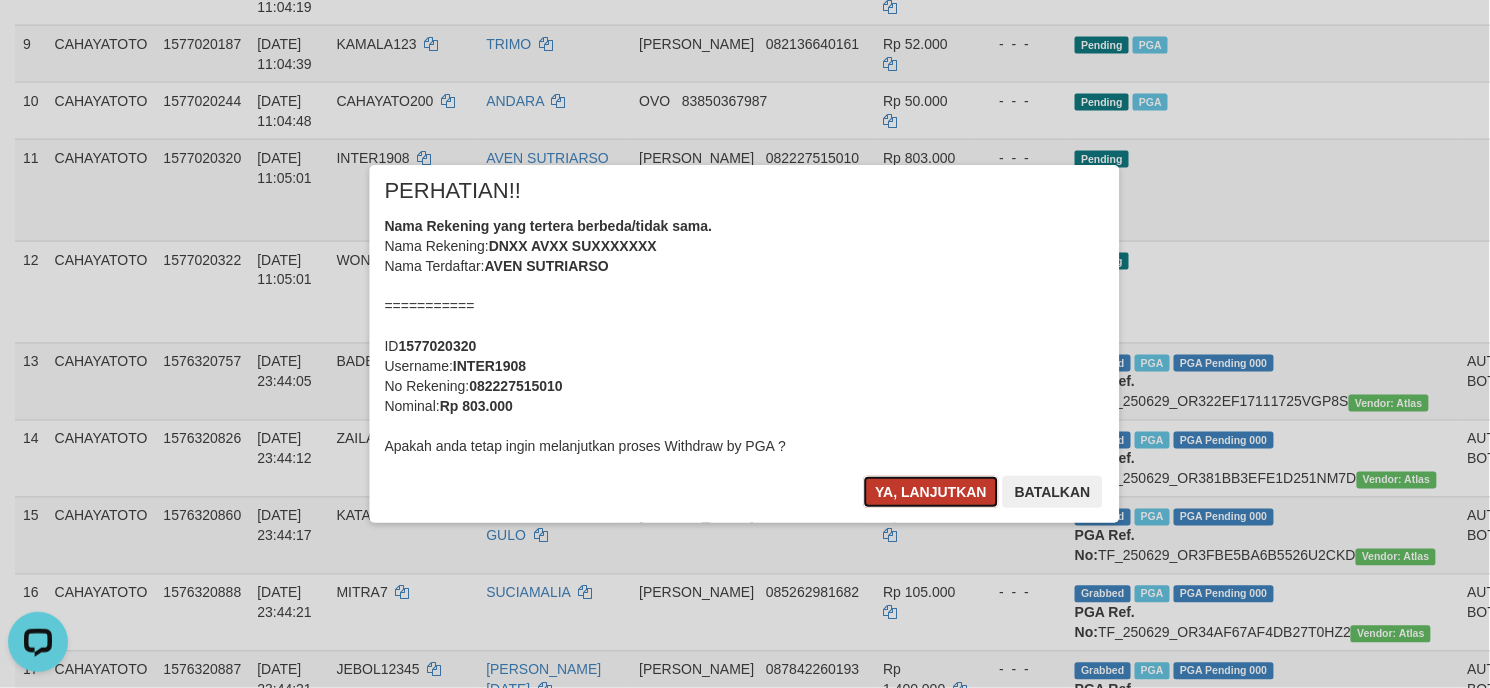 click on "Ya, lanjutkan" at bounding box center (932, 492) 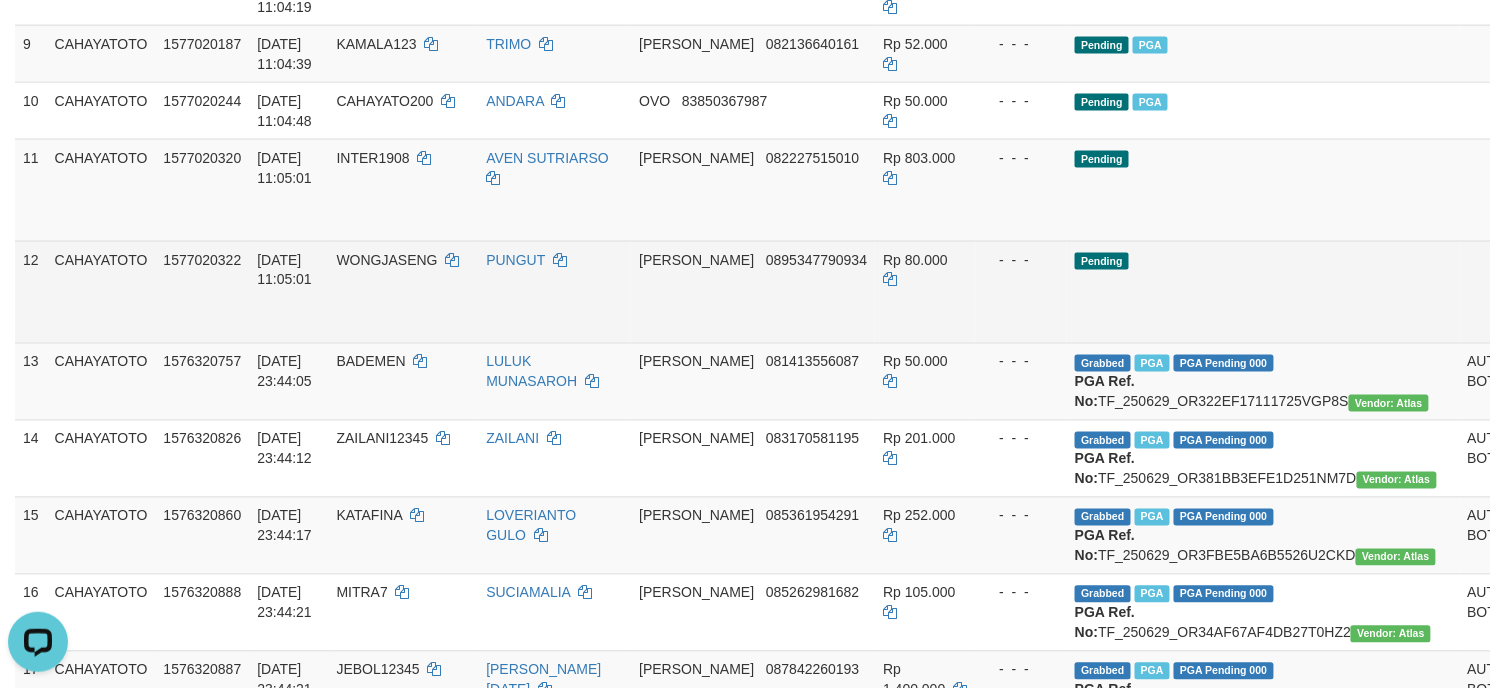 scroll, scrollTop: 801, scrollLeft: 0, axis: vertical 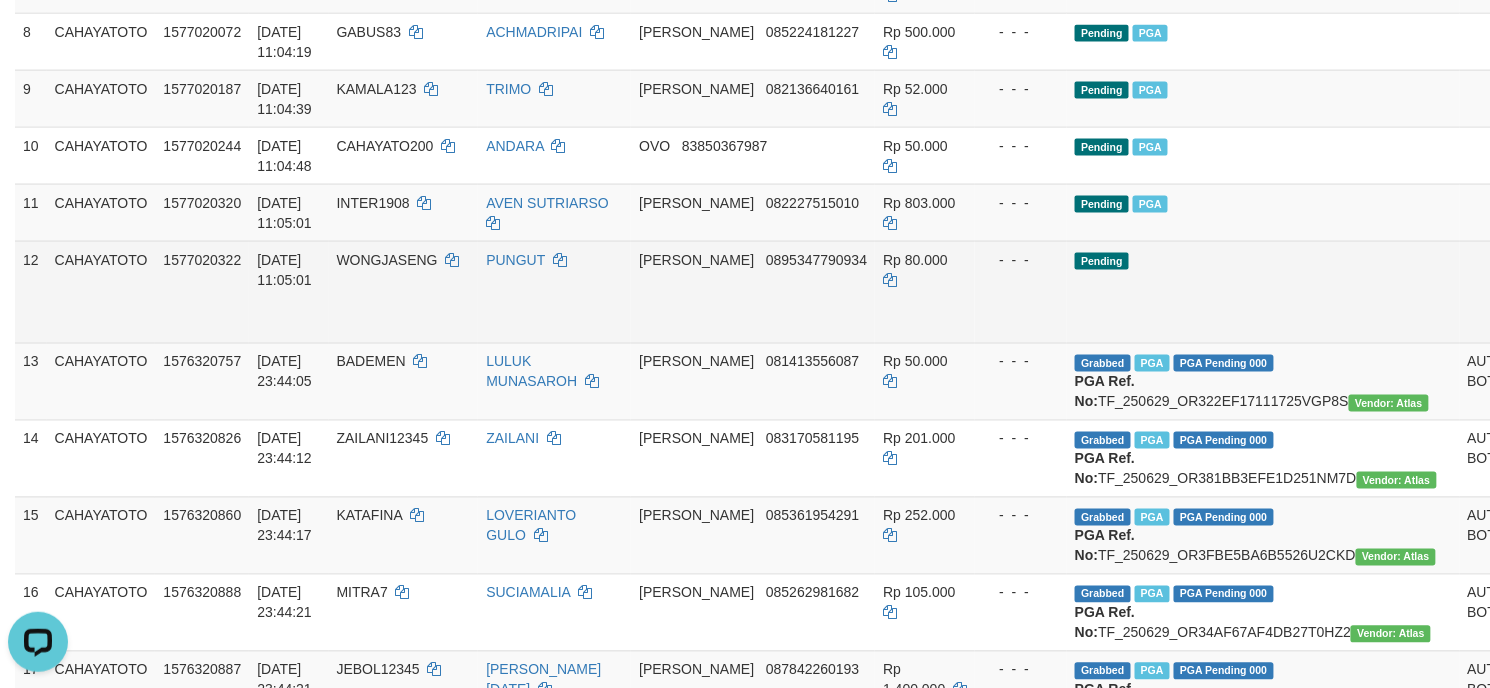 click on "Send PGA" at bounding box center [1566, 315] 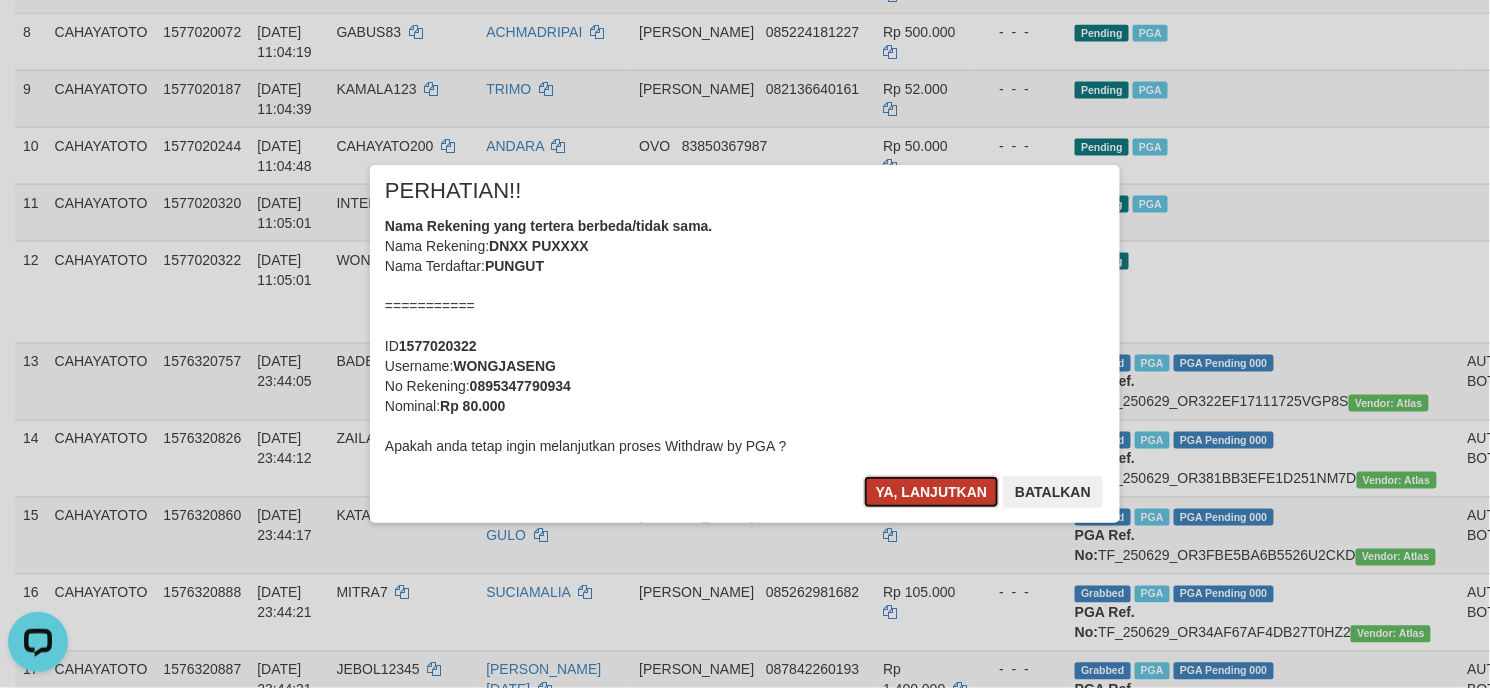 click on "Ya, lanjutkan" at bounding box center (932, 492) 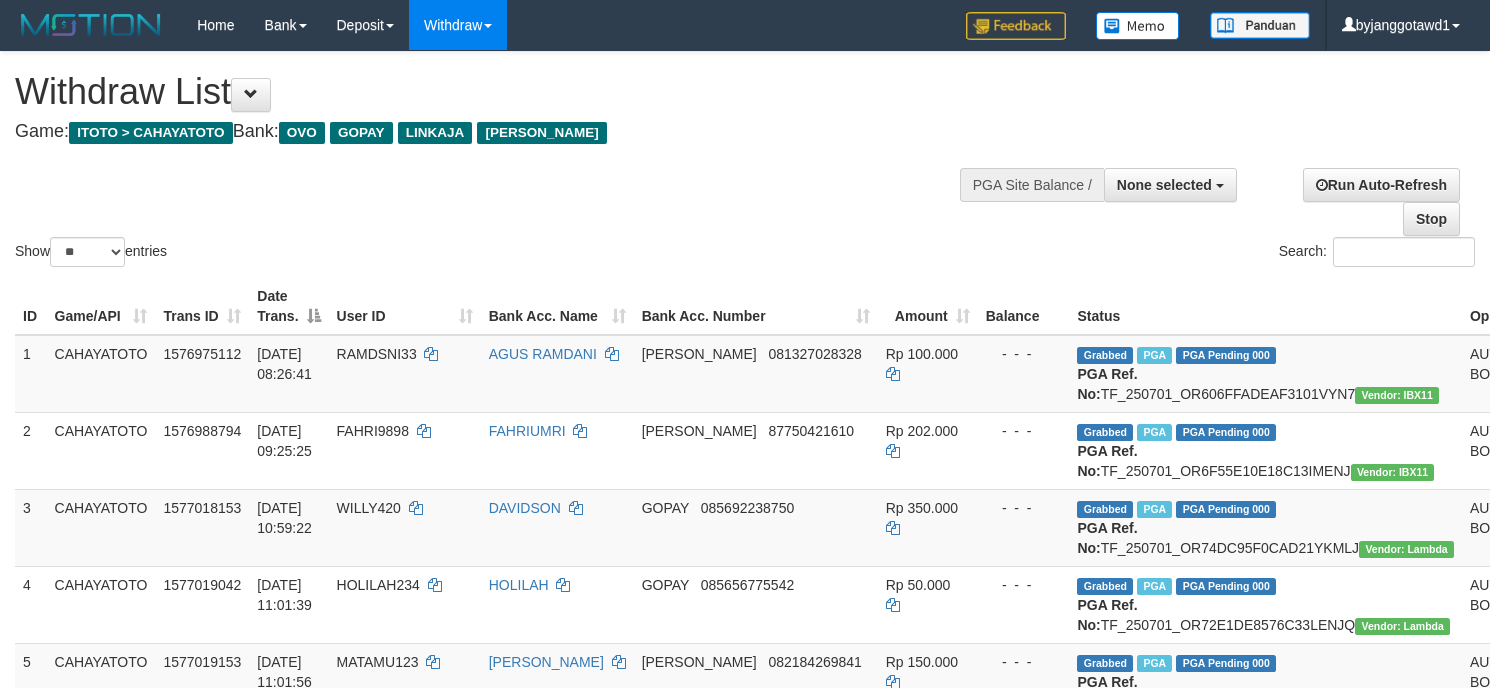 select 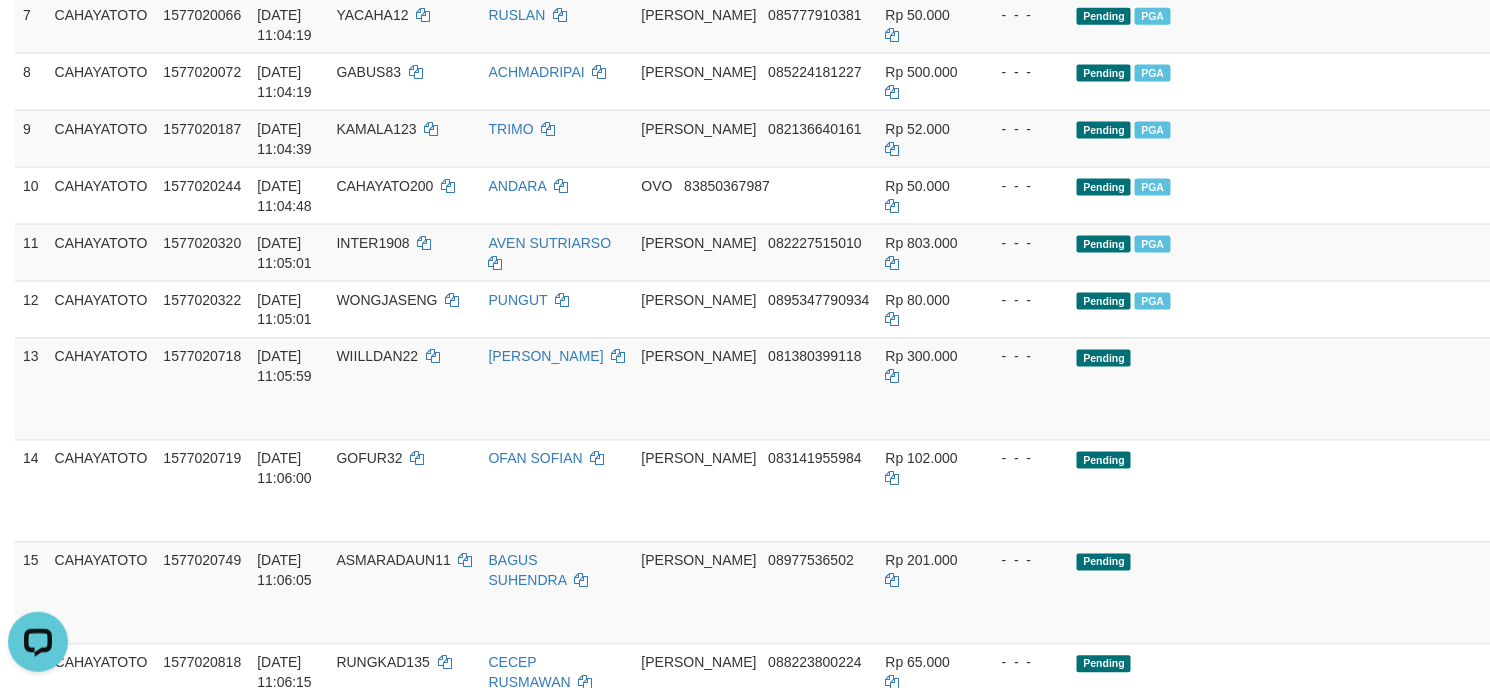 scroll, scrollTop: 0, scrollLeft: 0, axis: both 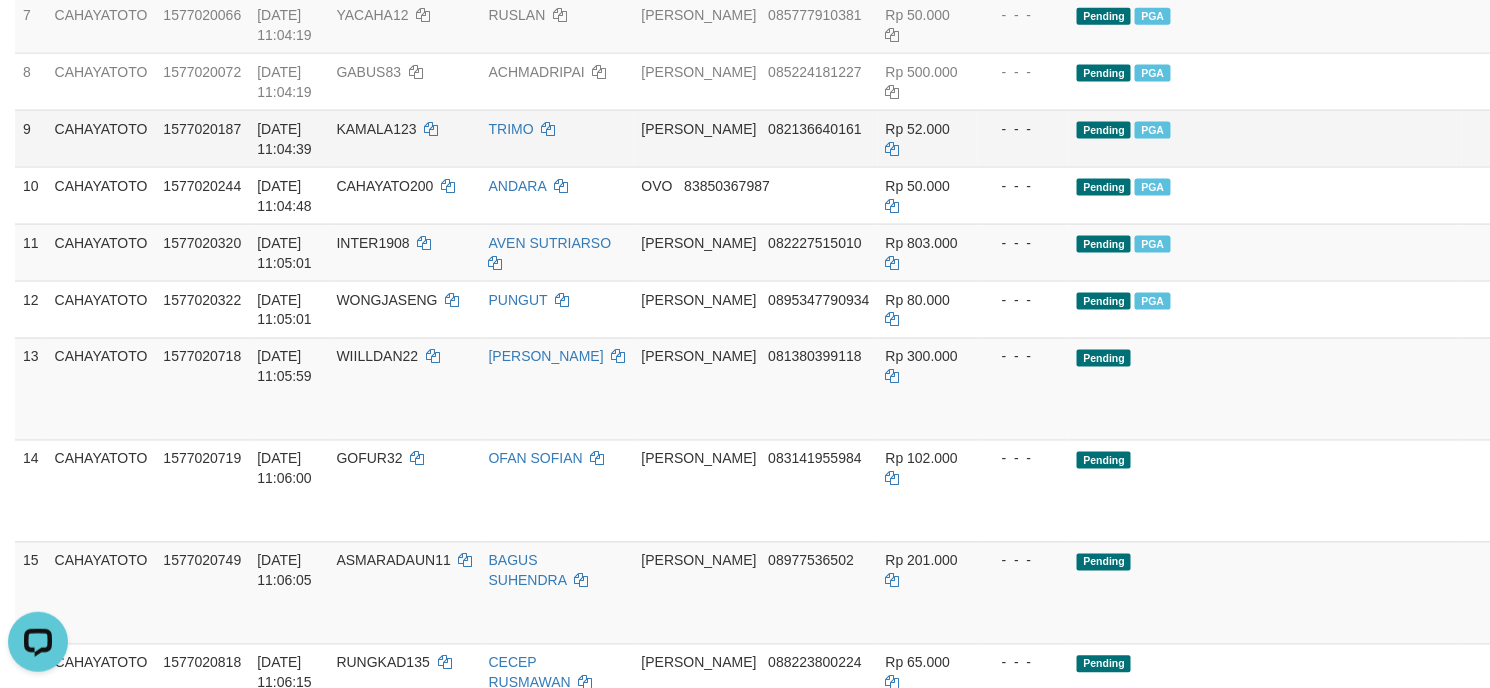 click on "Rp 52.000" at bounding box center (928, 138) 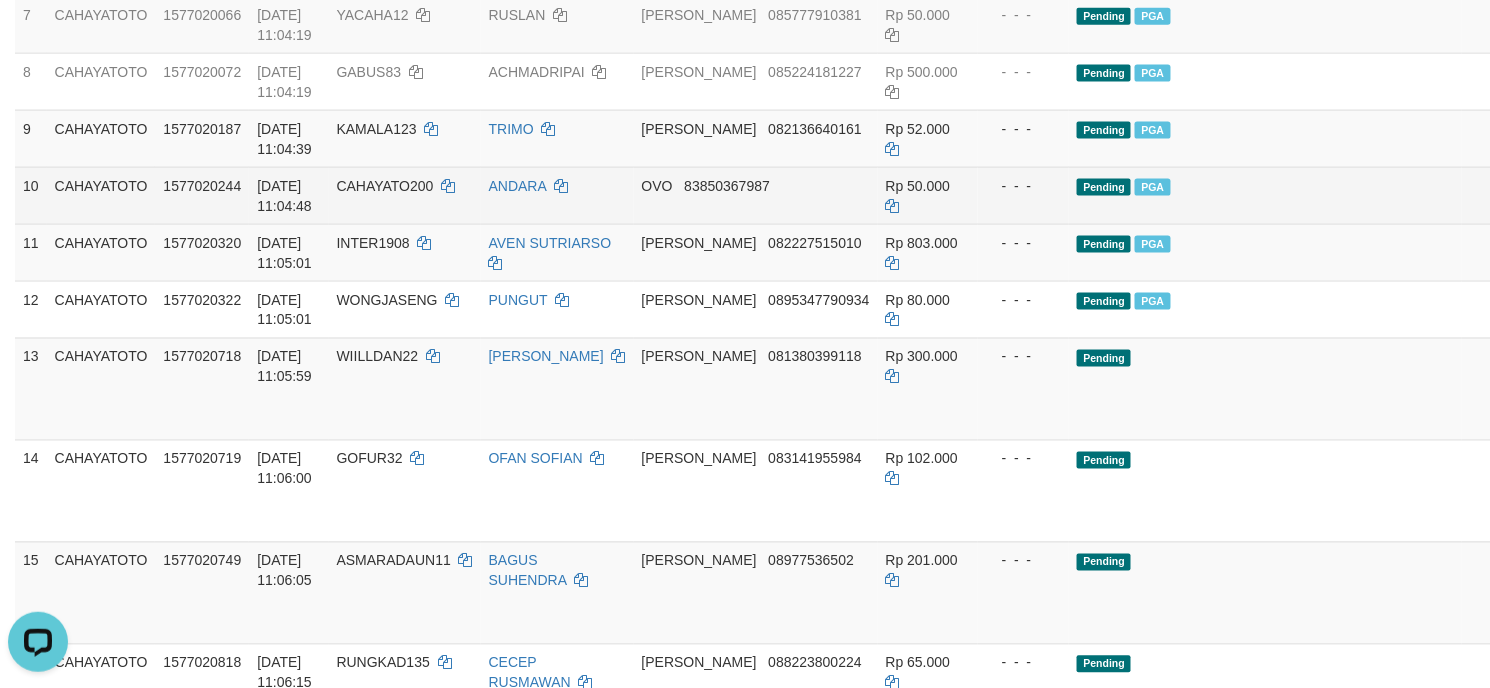 click on "Rp 50.000" at bounding box center [928, 195] 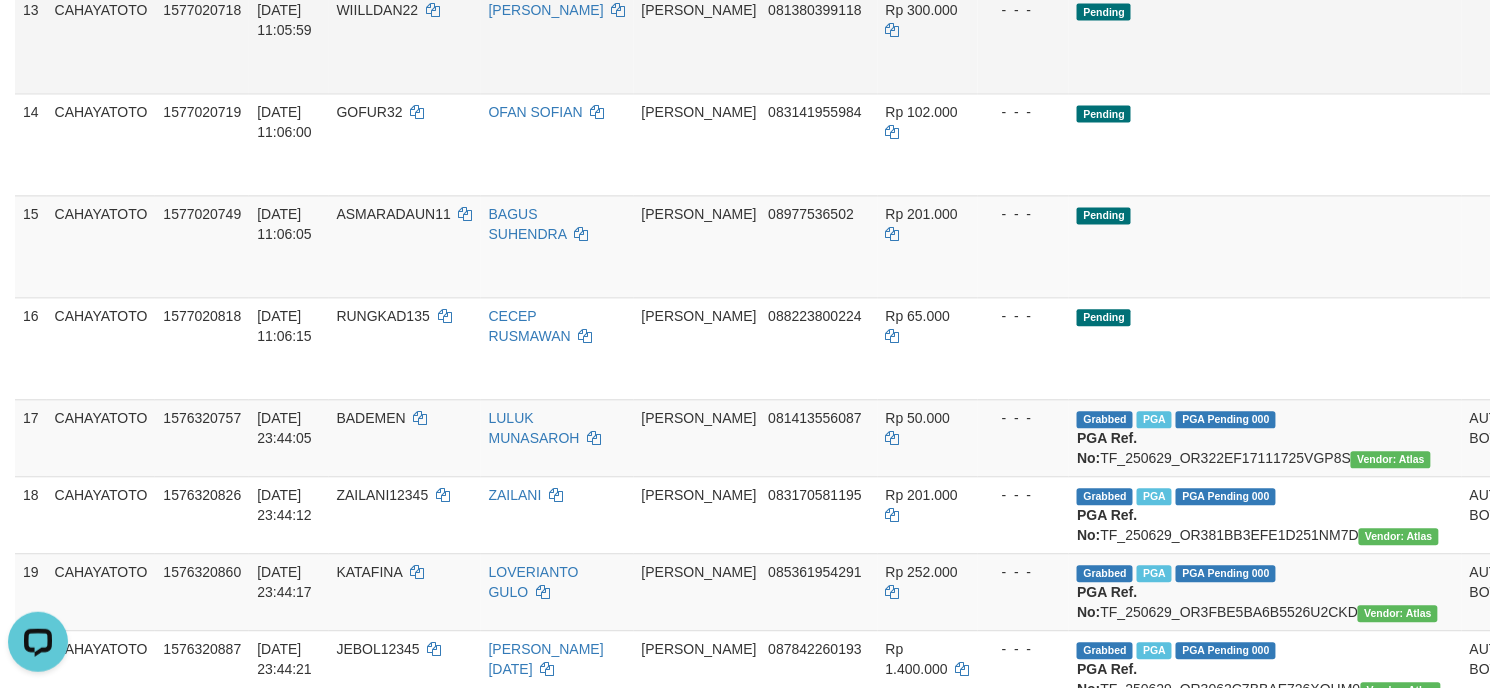 scroll, scrollTop: 1068, scrollLeft: 0, axis: vertical 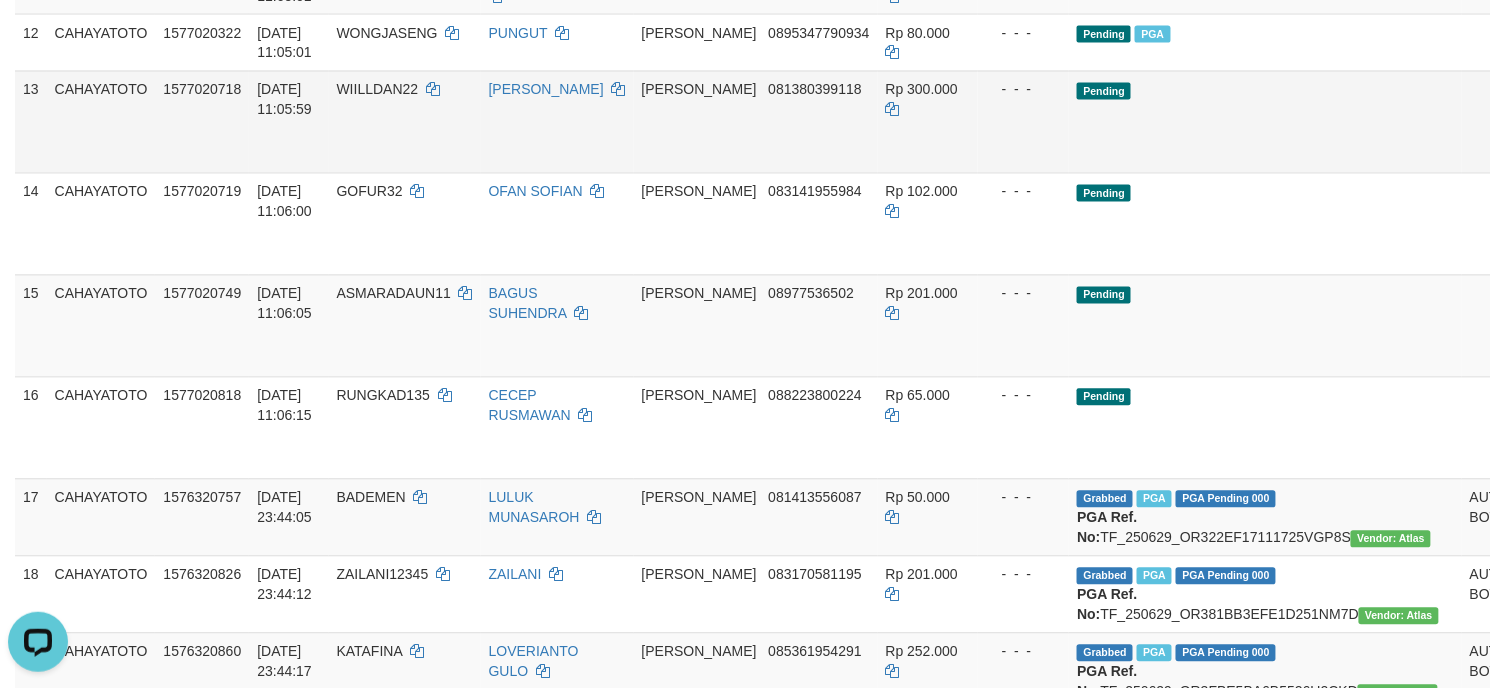 click on "Send PGA" at bounding box center (1569, 145) 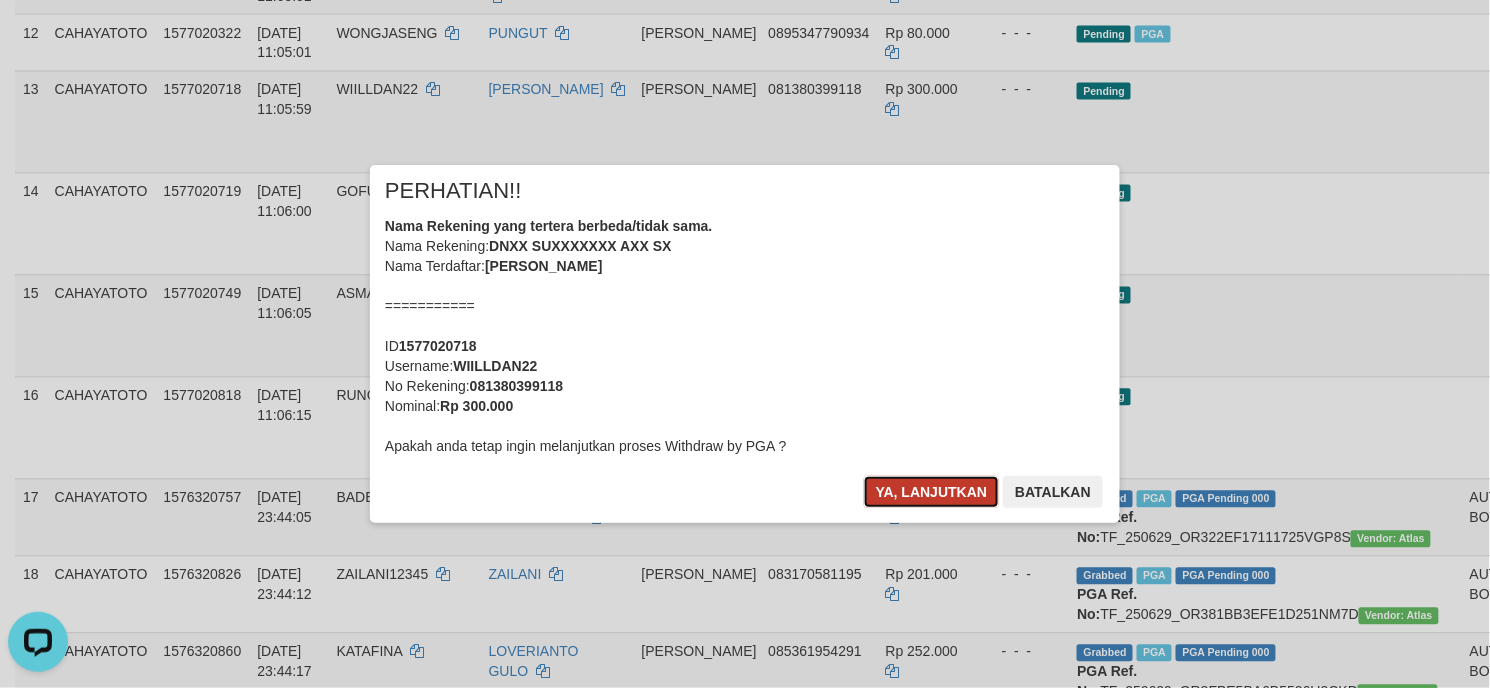 click on "Ya, lanjutkan" at bounding box center [932, 492] 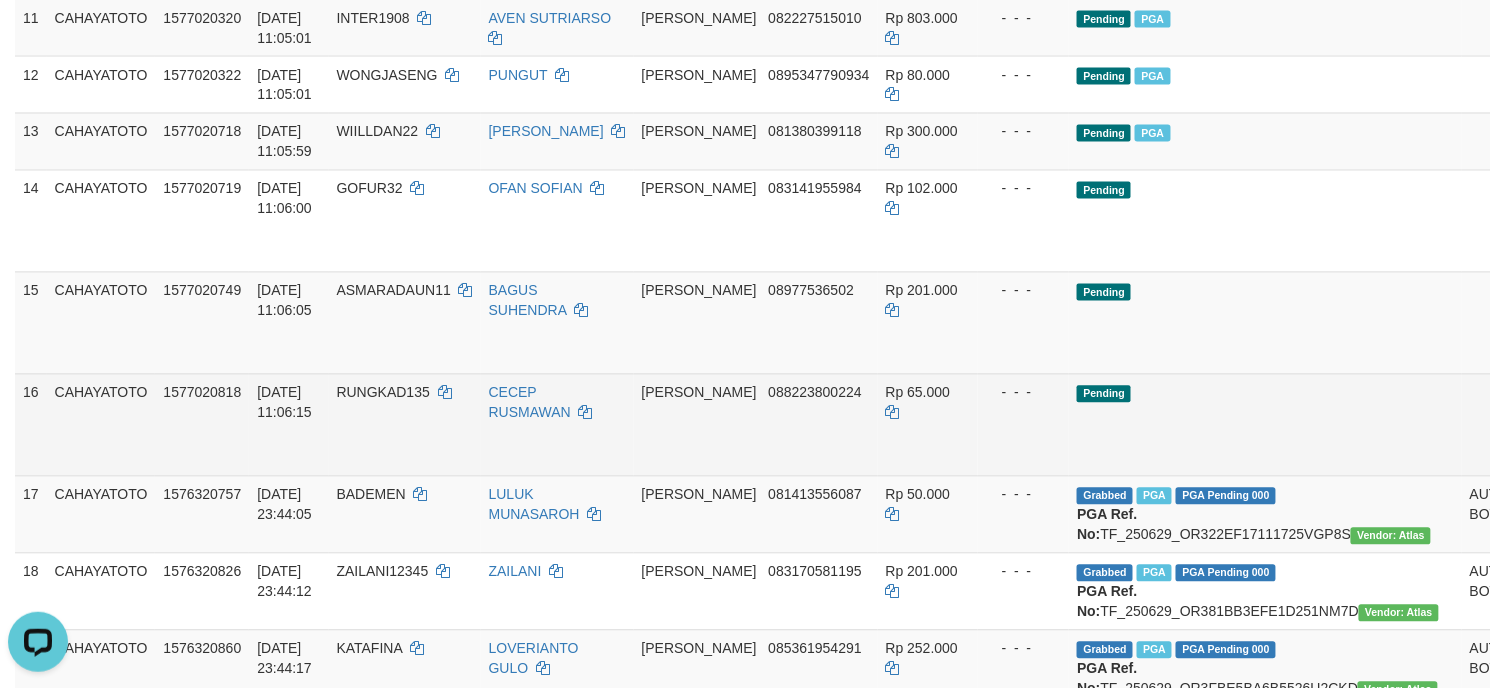 scroll, scrollTop: 1201, scrollLeft: 0, axis: vertical 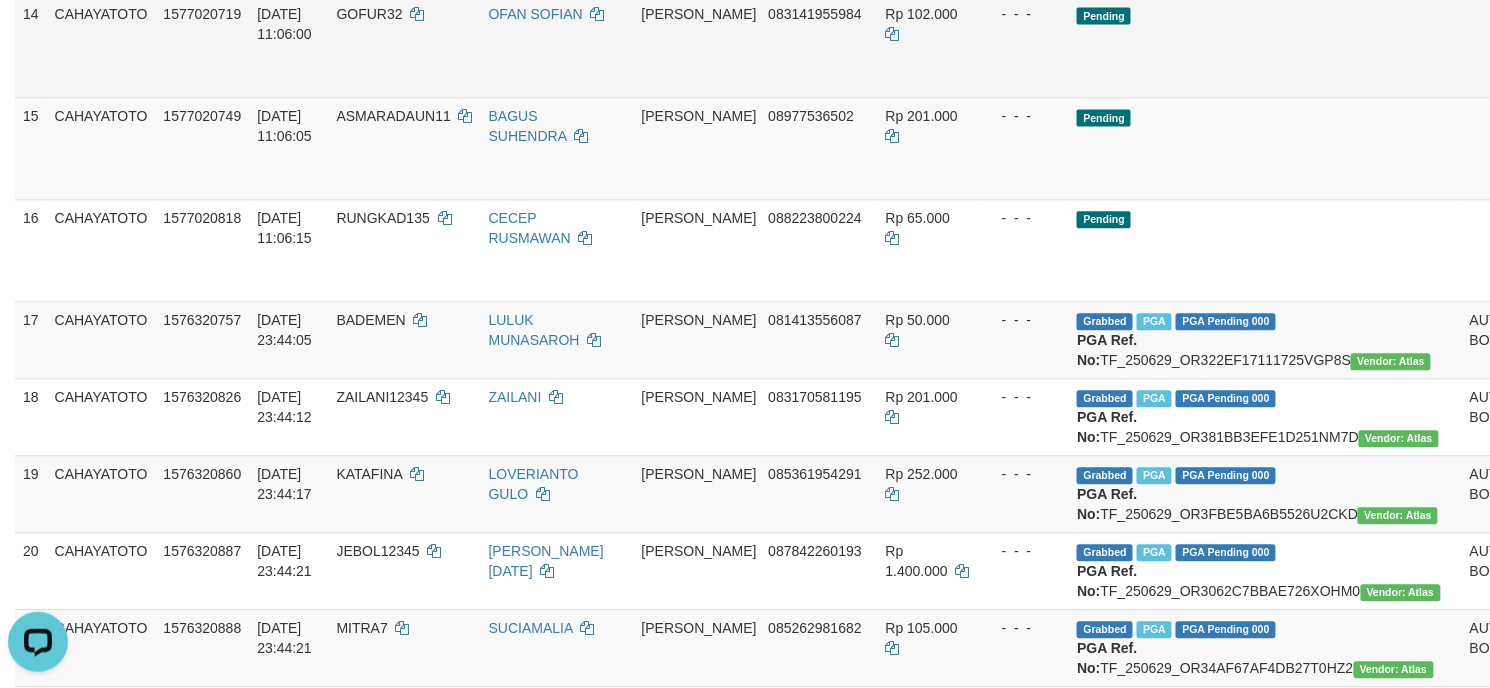 click on "Send PGA" at bounding box center (1569, 69) 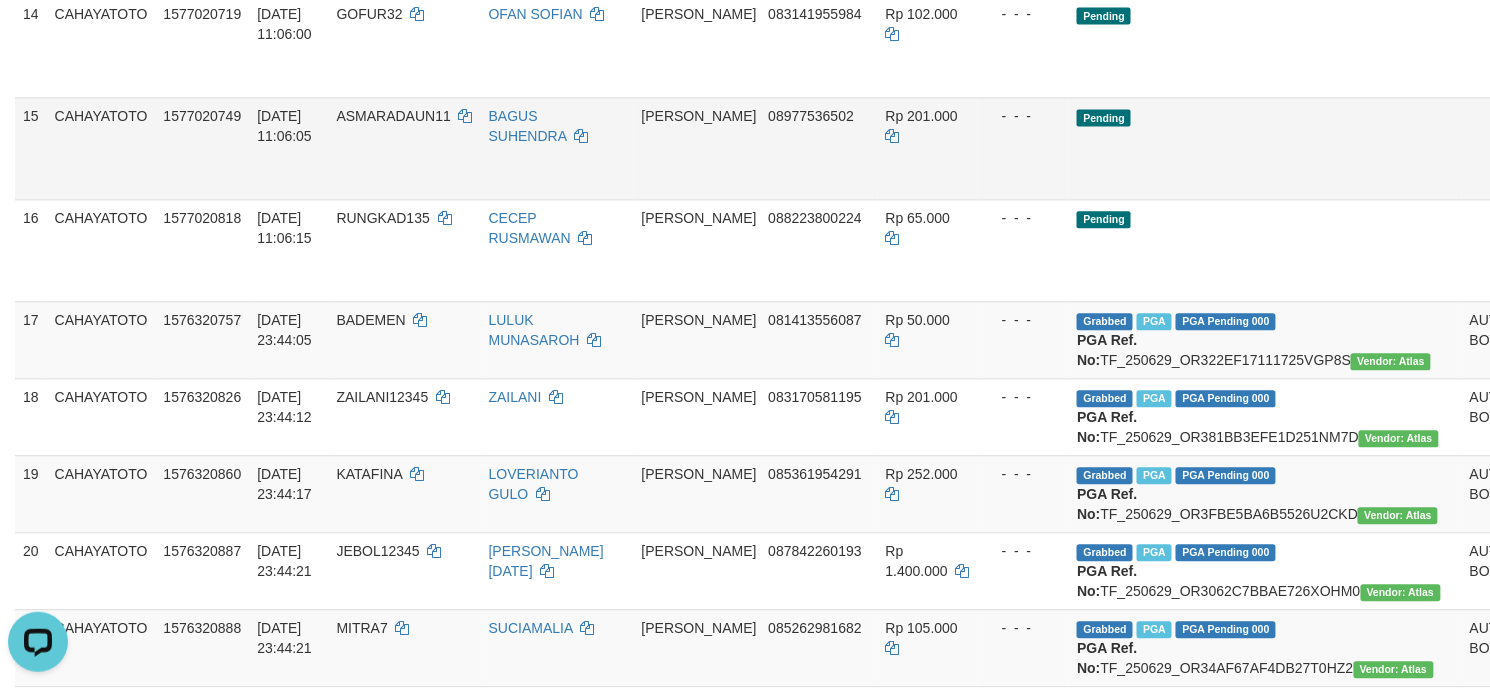 click on "Toggle navigation
Home
Bank
Account List
Load
By Website
Group
[ITOTO]													CAHAYATOTO
Mutasi Bank
Search
Sync
Note Mutasi
Deposit
DPS Fetch
DPS List
History
PGA History
Note DPS -" at bounding box center [745, 850] 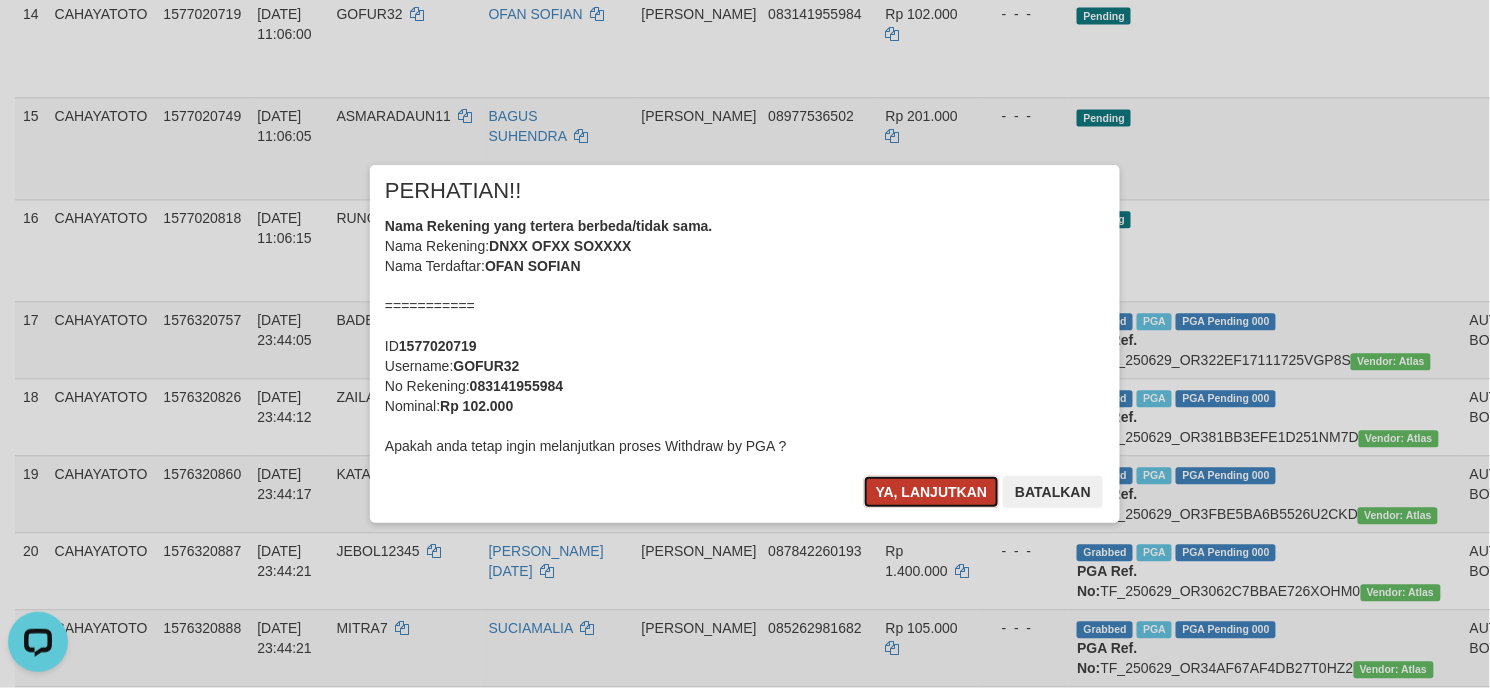 click on "Ya, lanjutkan" at bounding box center (932, 492) 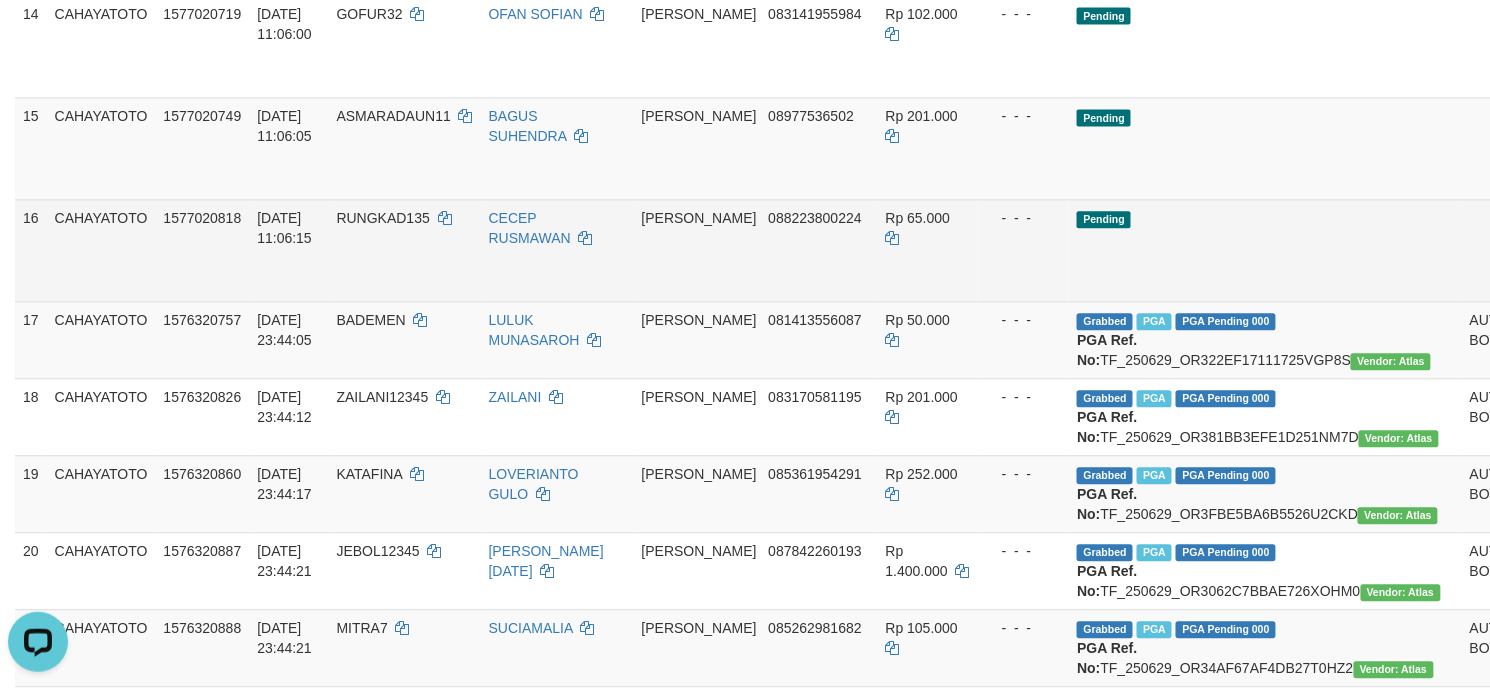 scroll, scrollTop: 1156, scrollLeft: 0, axis: vertical 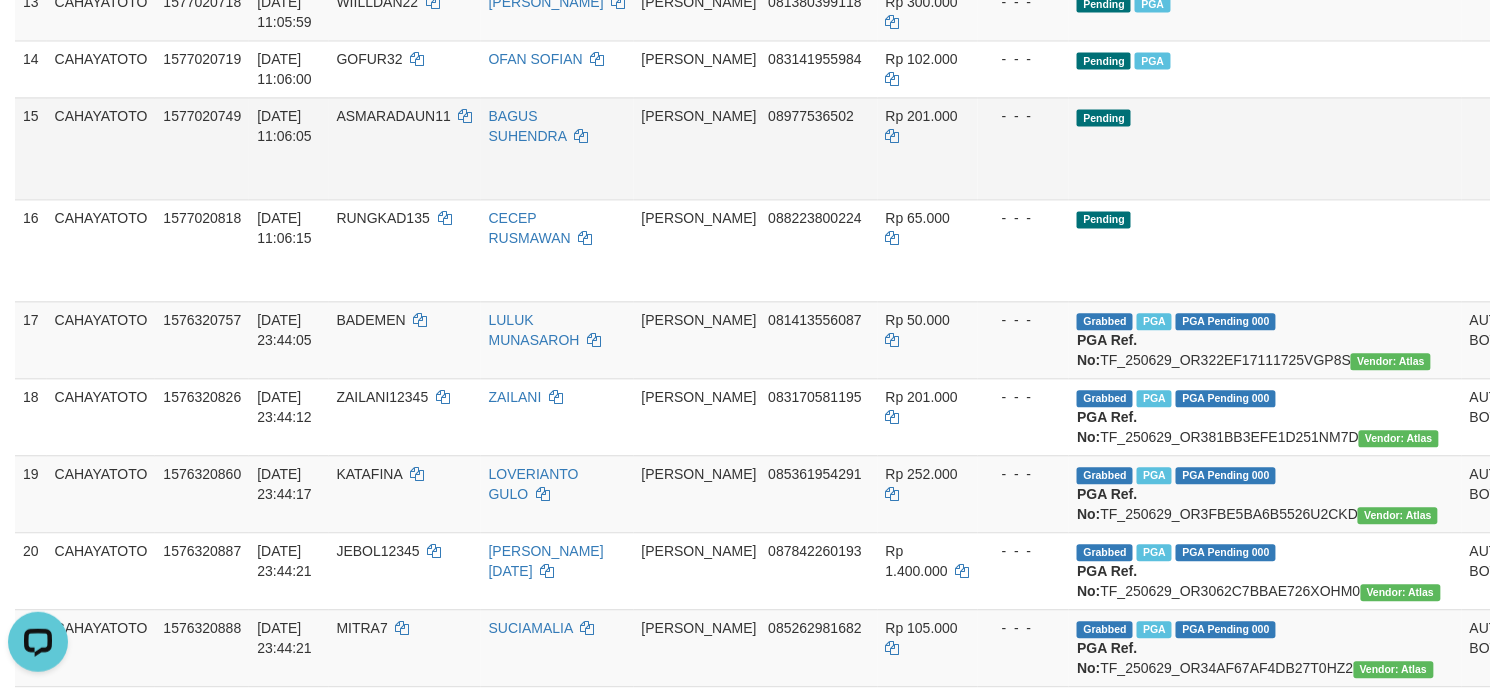 click on "Send PGA" at bounding box center [1569, 171] 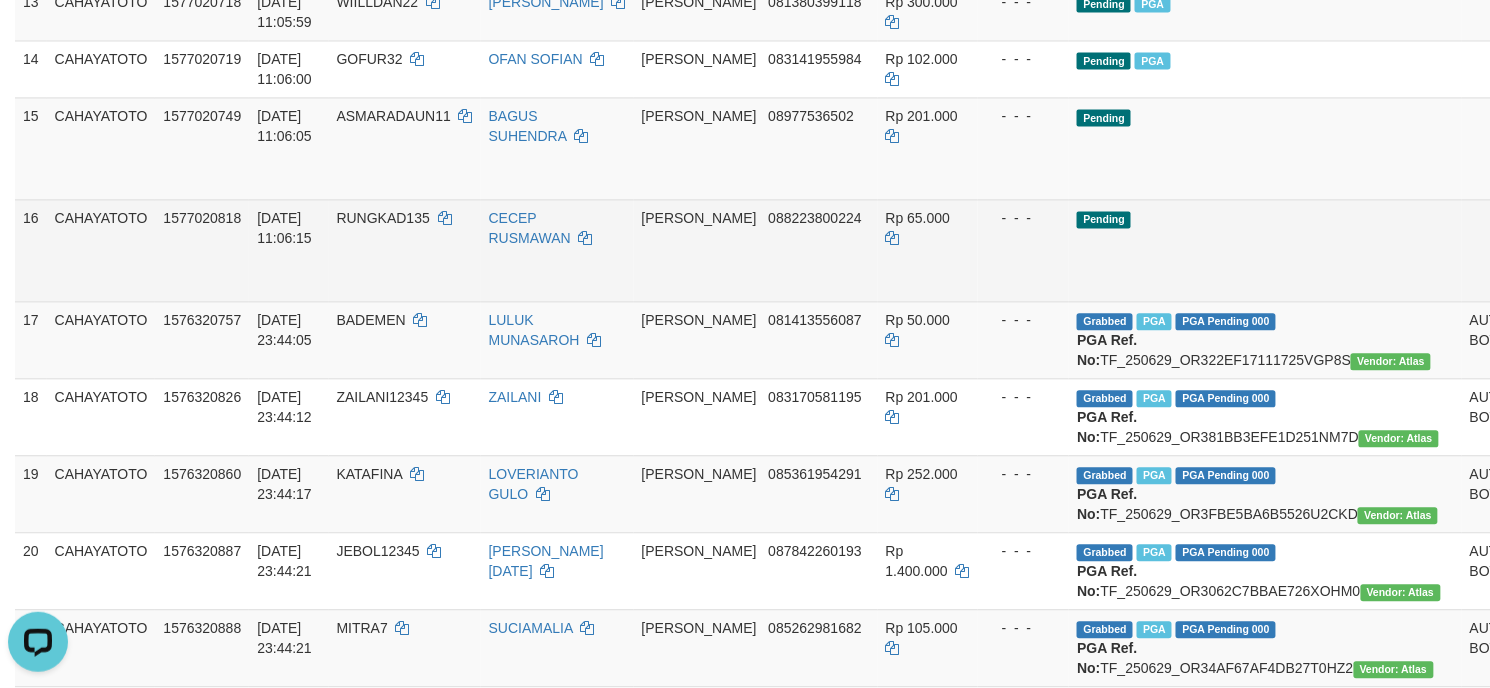 click on "Allow Grab   ·    Reject Send PGA     ·    Note" at bounding box center [1594, 250] 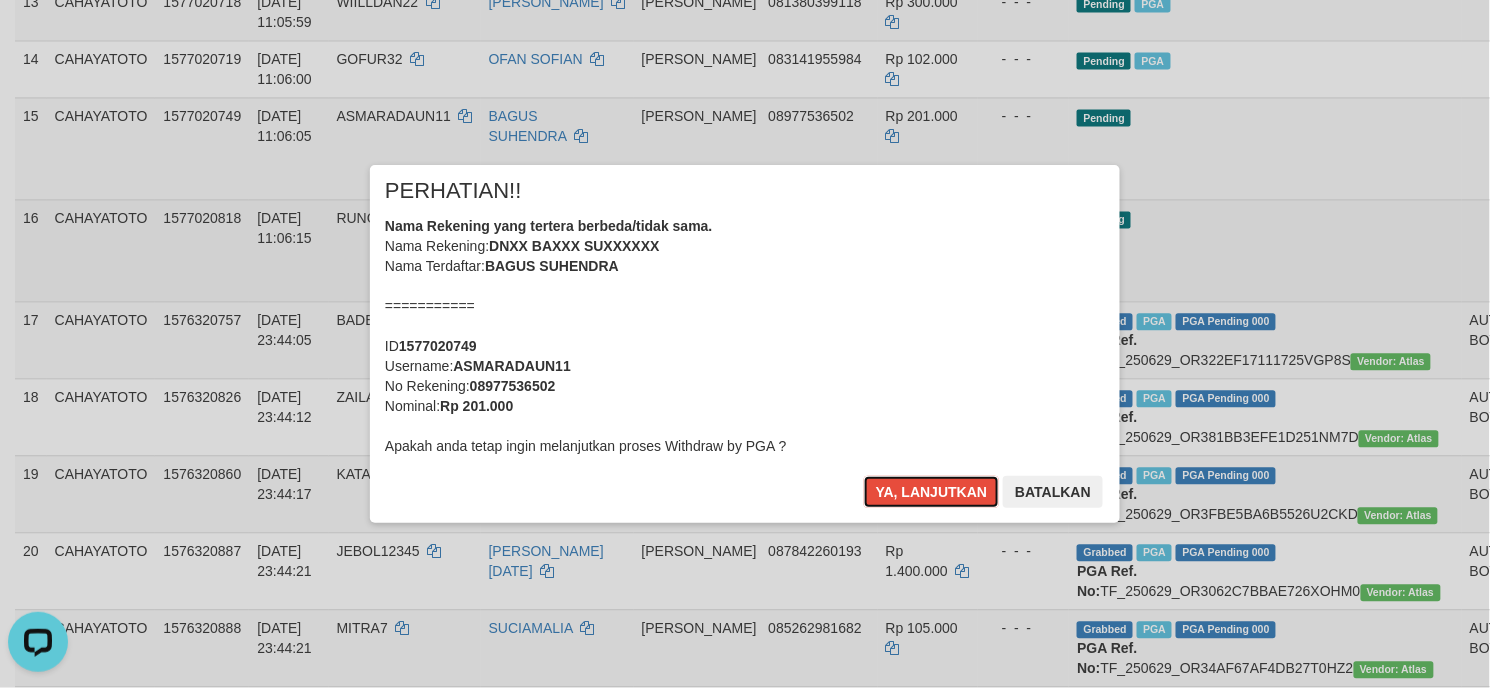 click on "× PERHATIAN!! Nama Rekening yang tertera berbeda/tidak sama. Nama Rekening:  DNXX BAXXX SUXXXXXX Nama Terdaftar:  BAGUS SUHENDRA =========== ID  1577020749 Username:  ASMARADAUN11 No Rekening:  08977536502 Nominal:  Rp 201.000 Apakah anda tetap ingin melanjutkan proses Withdraw by PGA ? Ya, lanjutkan Batalkan" at bounding box center [745, 344] 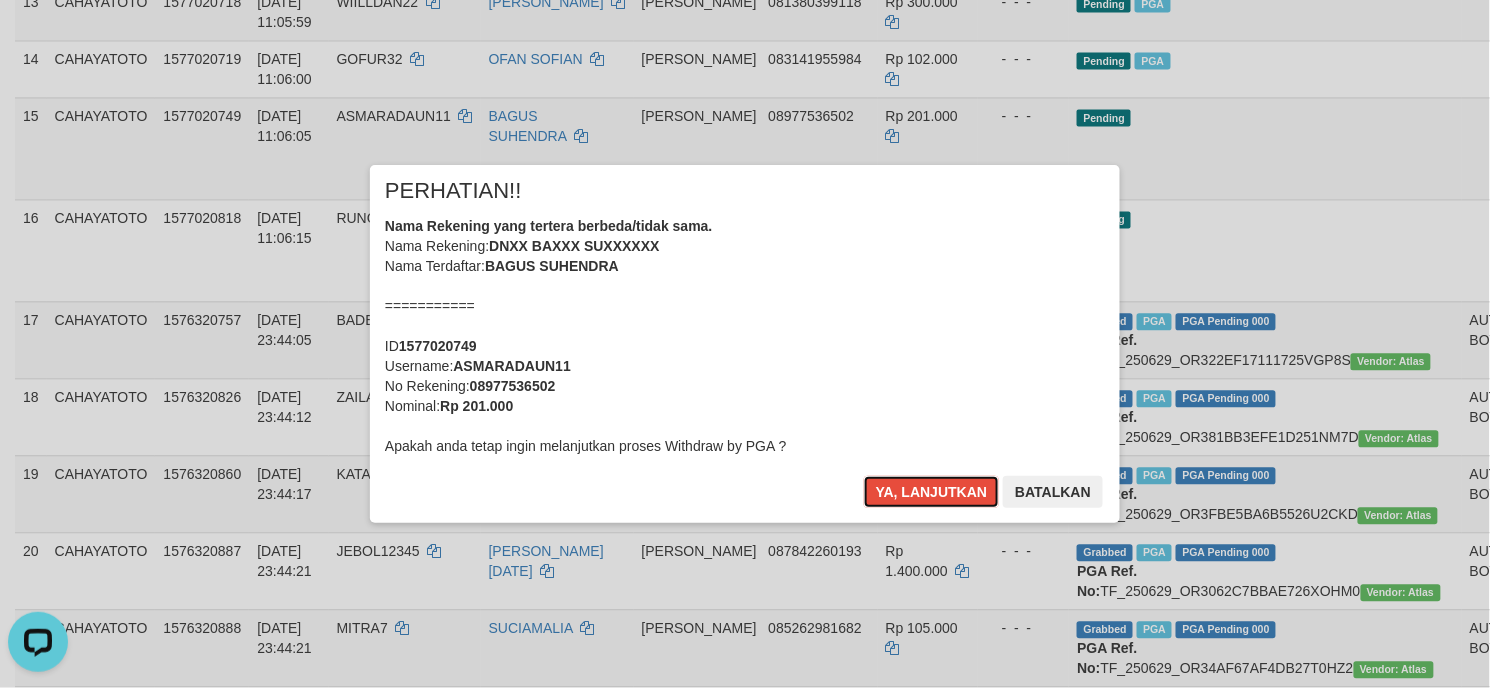 type 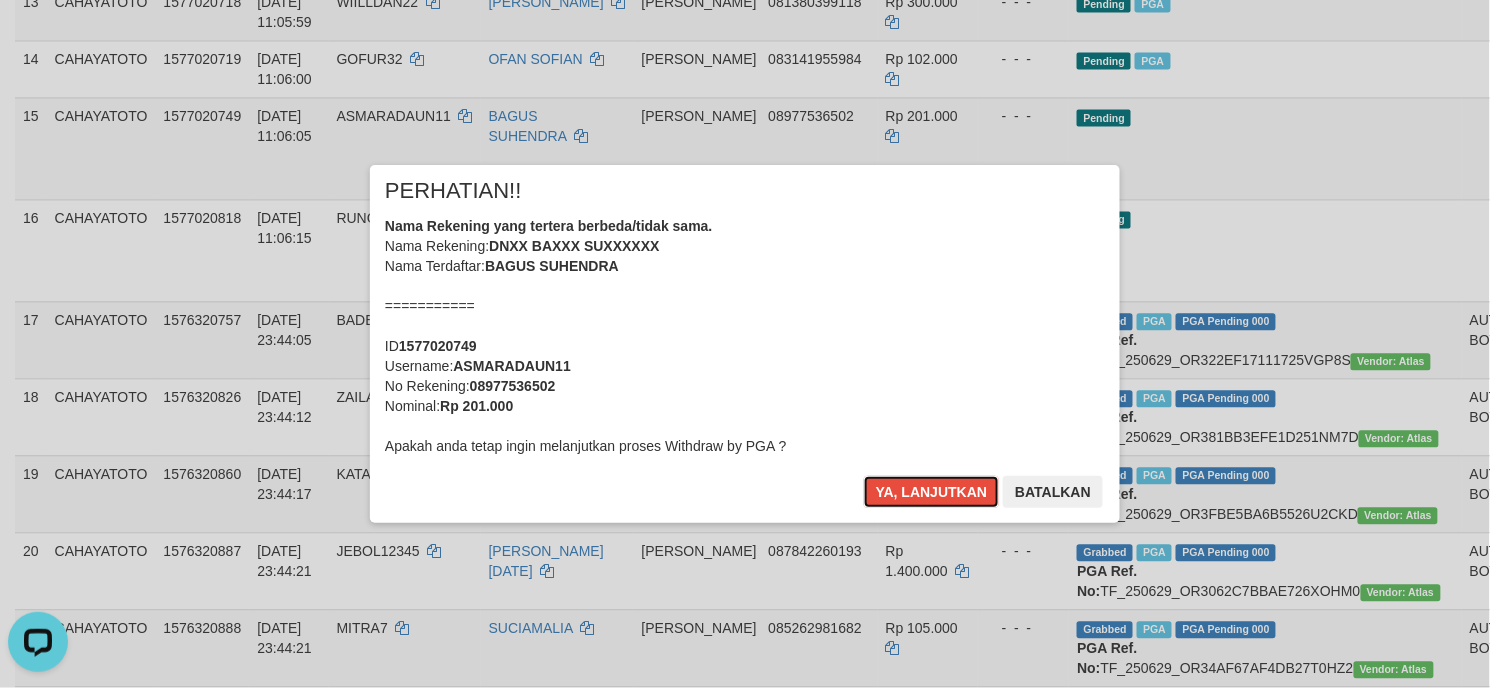 click on "Ya, lanjutkan" at bounding box center (932, 492) 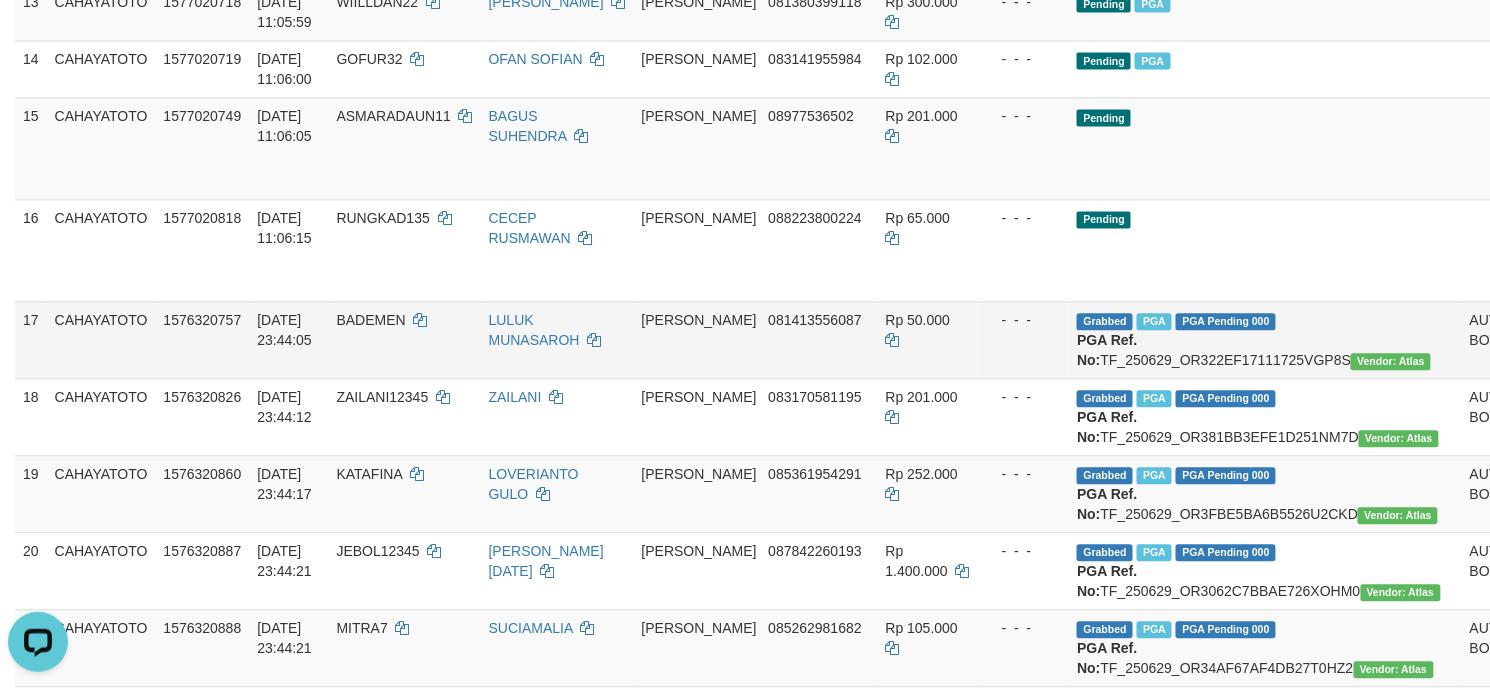 scroll, scrollTop: 1110, scrollLeft: 0, axis: vertical 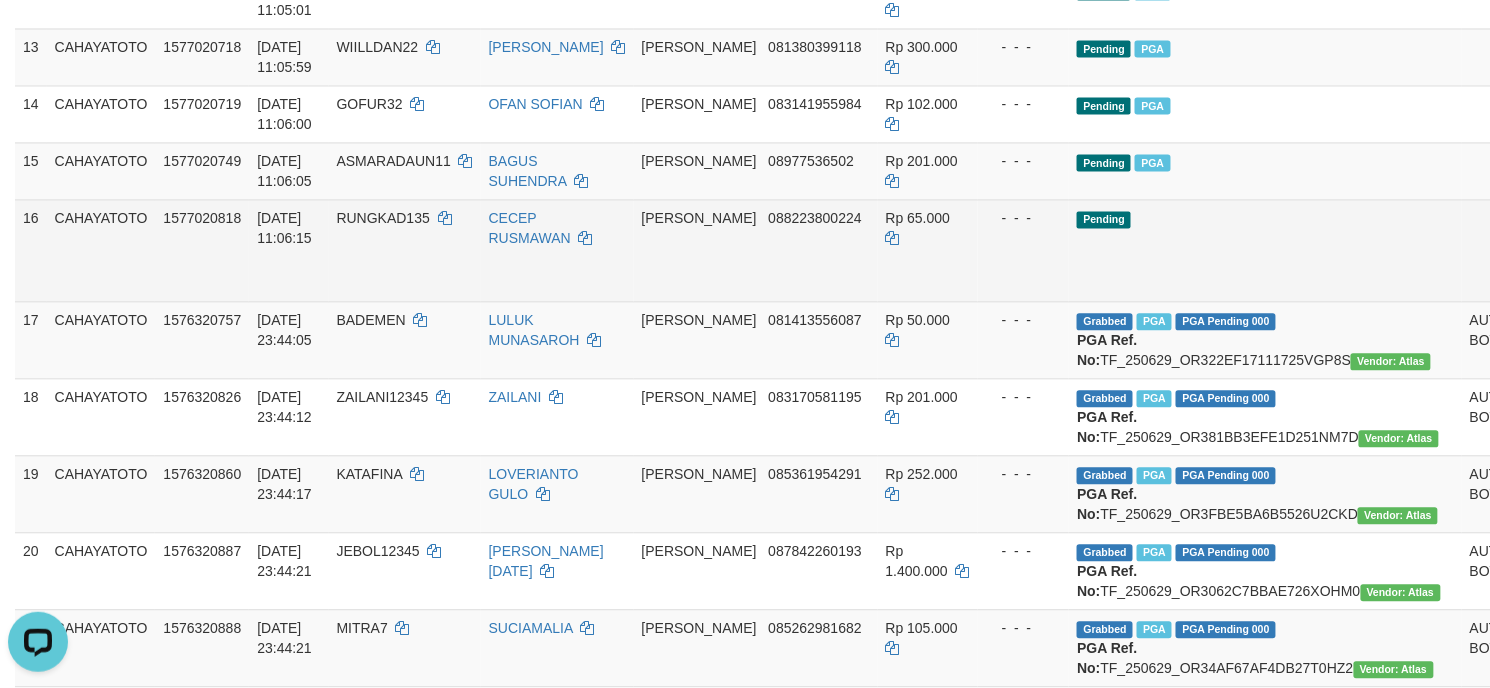 click on "Send PGA" at bounding box center [1569, 274] 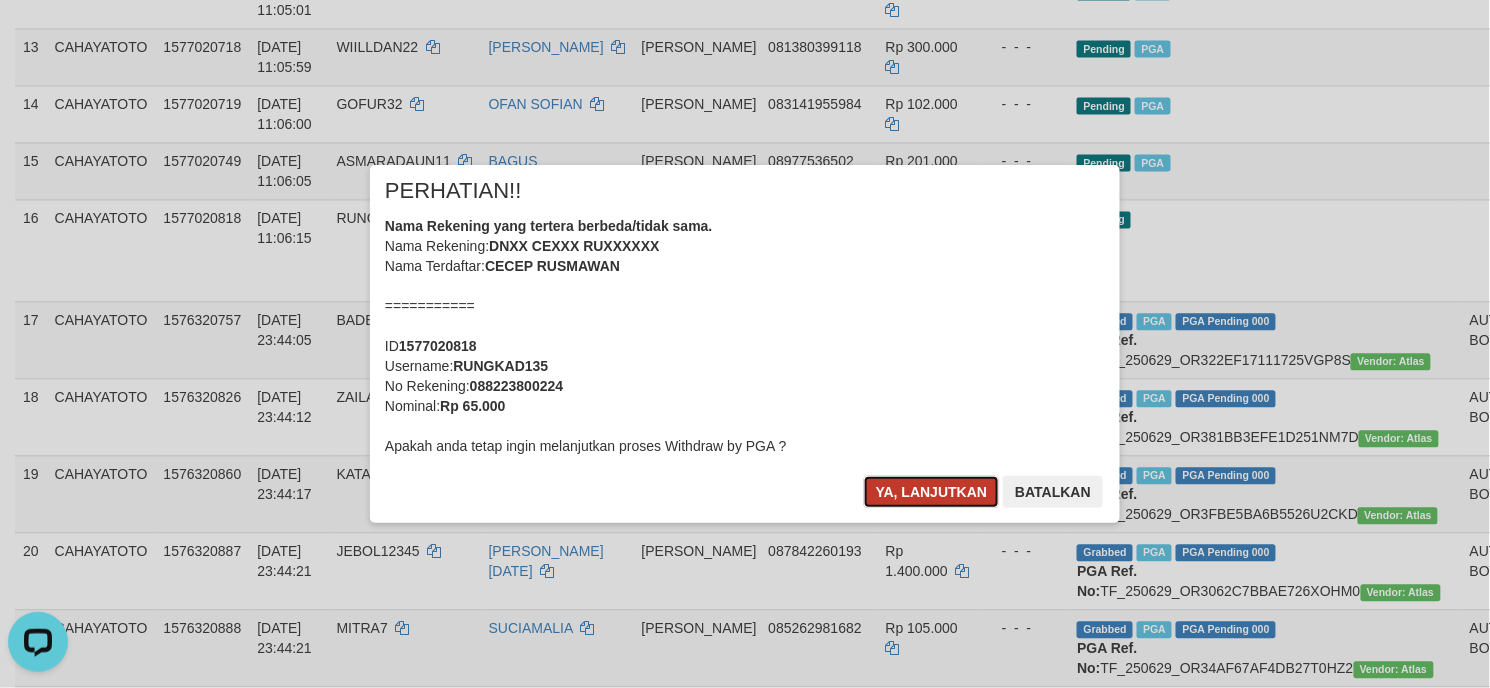 click on "Ya, lanjutkan" at bounding box center [932, 492] 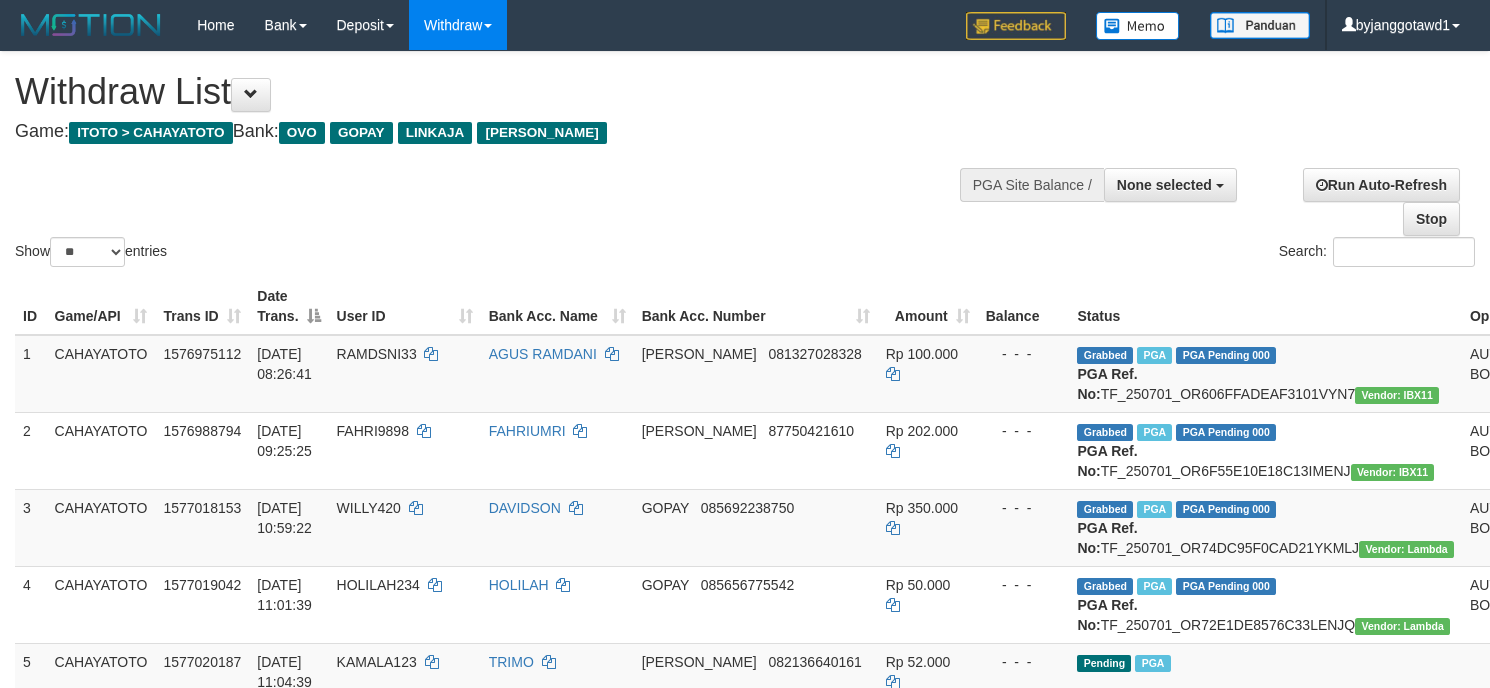 select 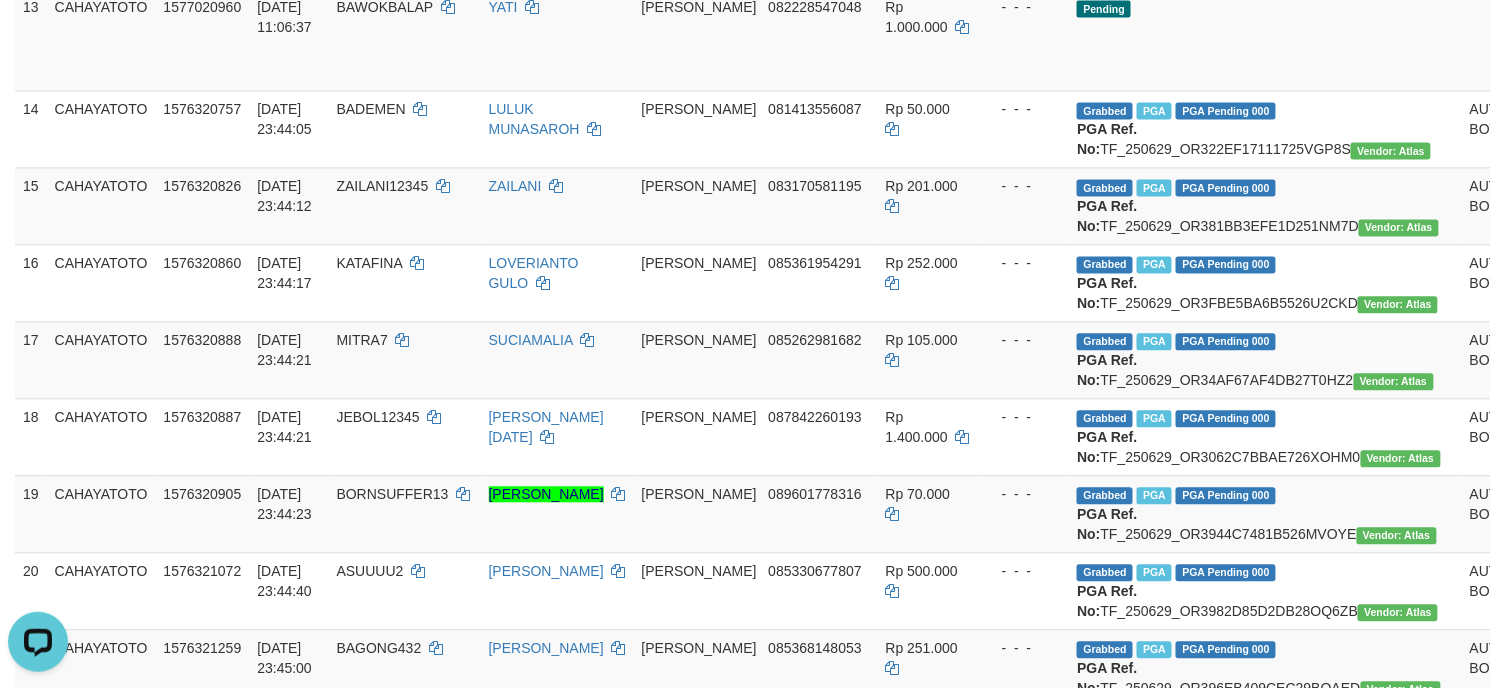 scroll, scrollTop: 0, scrollLeft: 0, axis: both 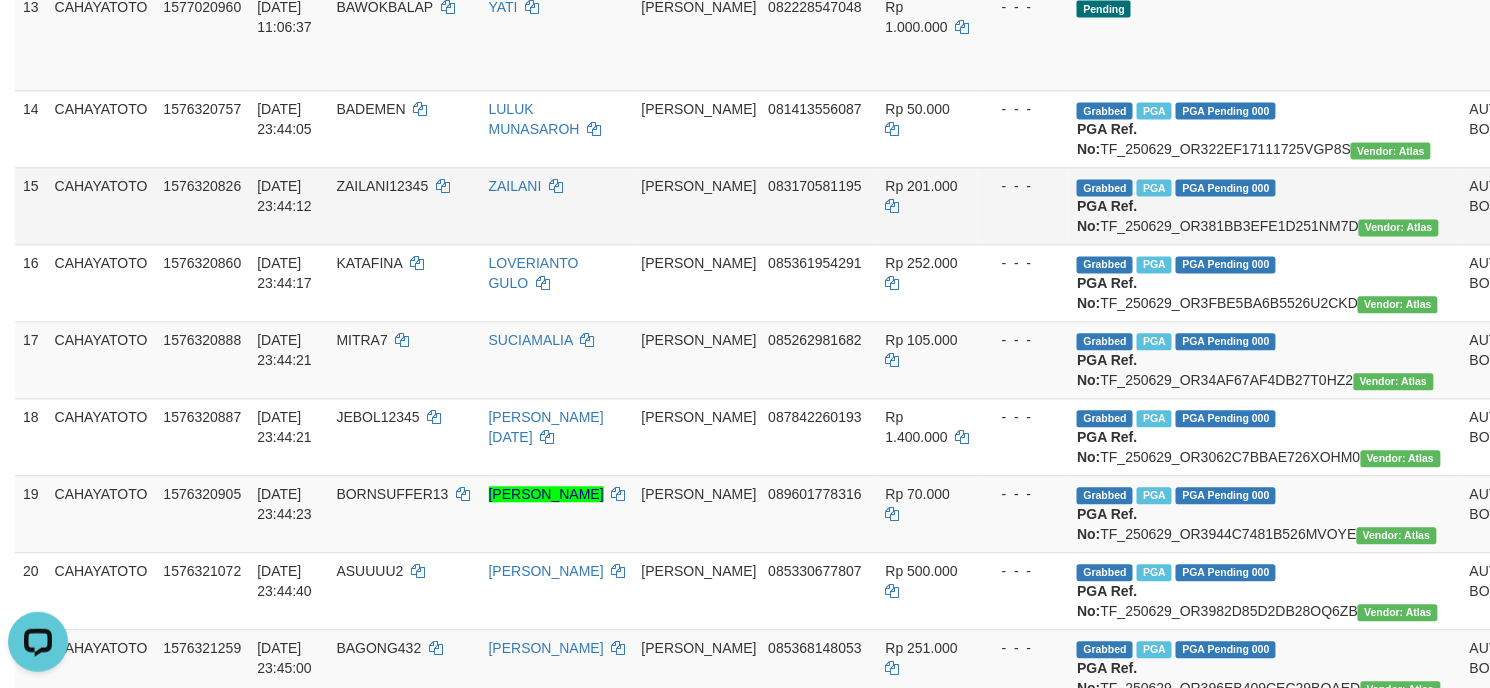 click on "-  -  -" at bounding box center (1024, 206) 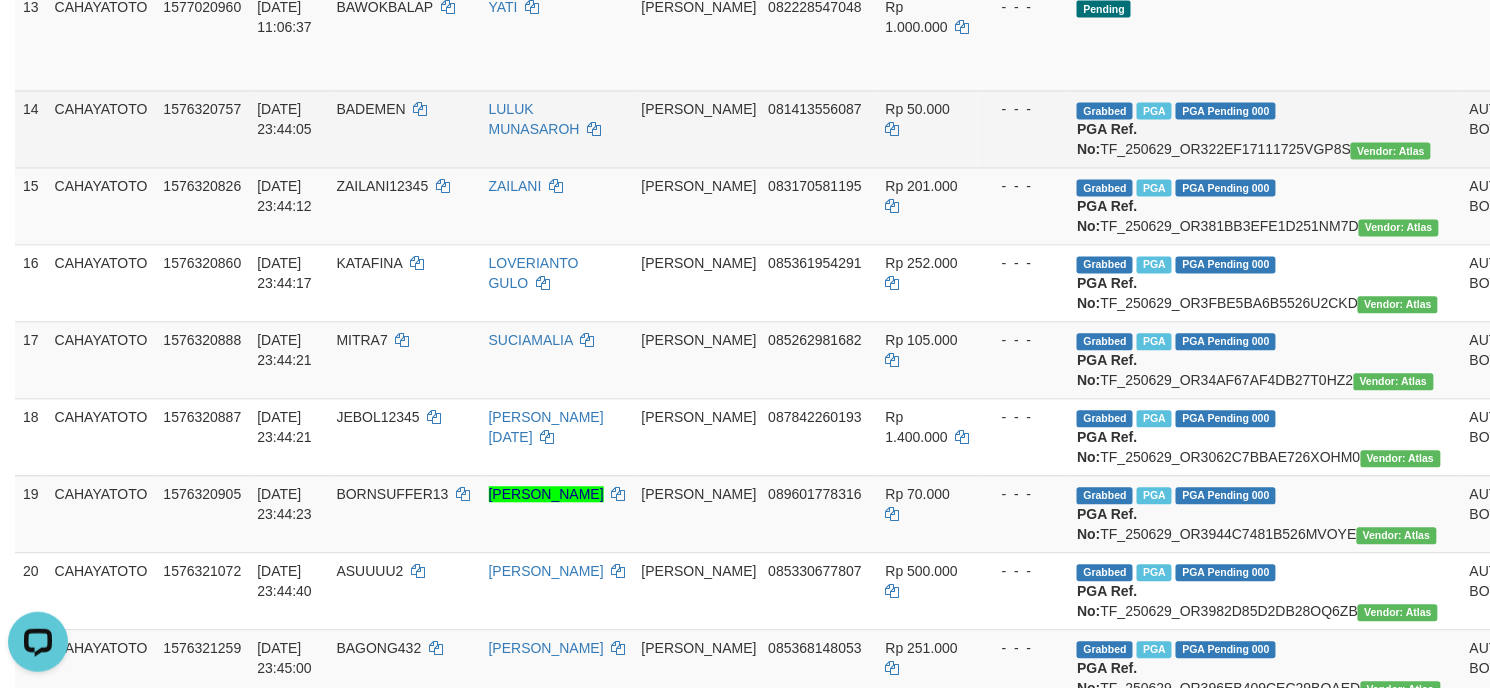 click on "Grabbed   PGA   PGA Pending 000 {"status":"000","data":{"unique_id":"1609-1576320757-20250629","reference_no":"TF_250629_OR322EF17111725VGP8S","amount":"50000.00","fee":"0.00","merchant_surcharge_rate":"0.00","charge_to":"MERC","payout_amount":"50000.00","disbursement_status":0,"disbursement_description":"ON PROCESS","created_at":"2025-06-29 23:48:25","executed_at":"2025-06-29 23:48:25","bank":{"code":"dana","name":"DANA","account_number":"081413556087","account_name":"LULUK MUNASAROH"},"note":"byjanggotawd2","merchant_balance":{"balance_effective":675455060,"balance_pending":2335916860,"balance_disbursement":124323000,"balance_collection":16375499482}}} PGA Ref. No:  TF_250629_OR322EF17111725VGP8S  Vendor: Atlas" at bounding box center [1265, 129] 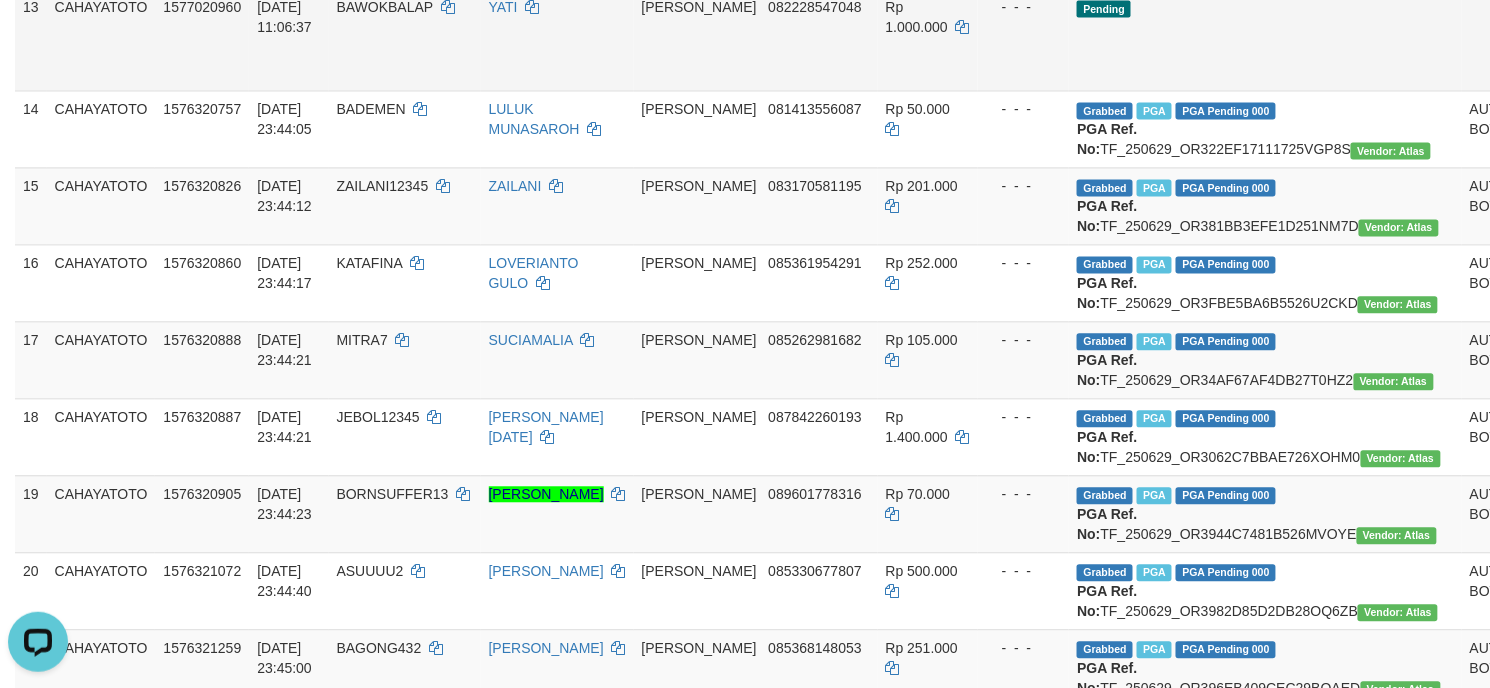click on "Send PGA" at bounding box center [1569, 63] 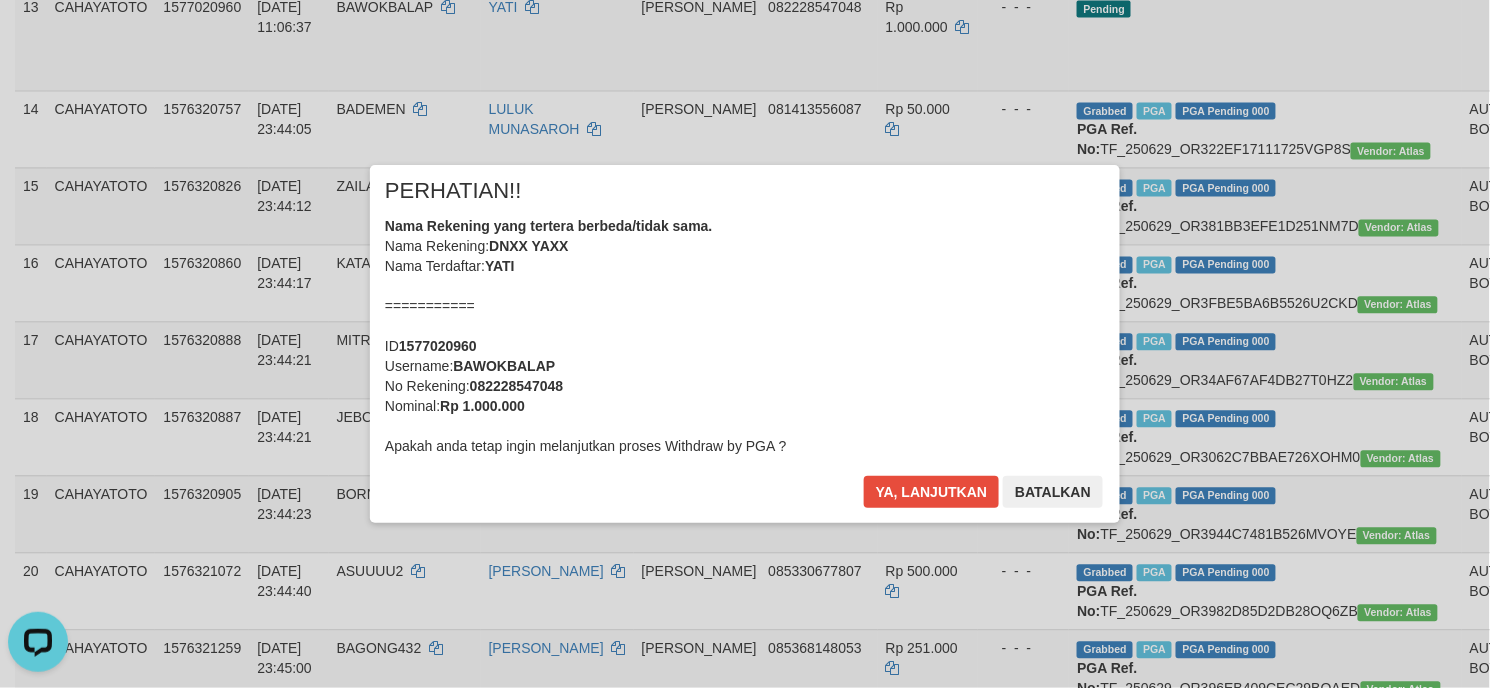 drag, startPoint x: 804, startPoint y: 338, endPoint x: 884, endPoint y: 453, distance: 140.08926 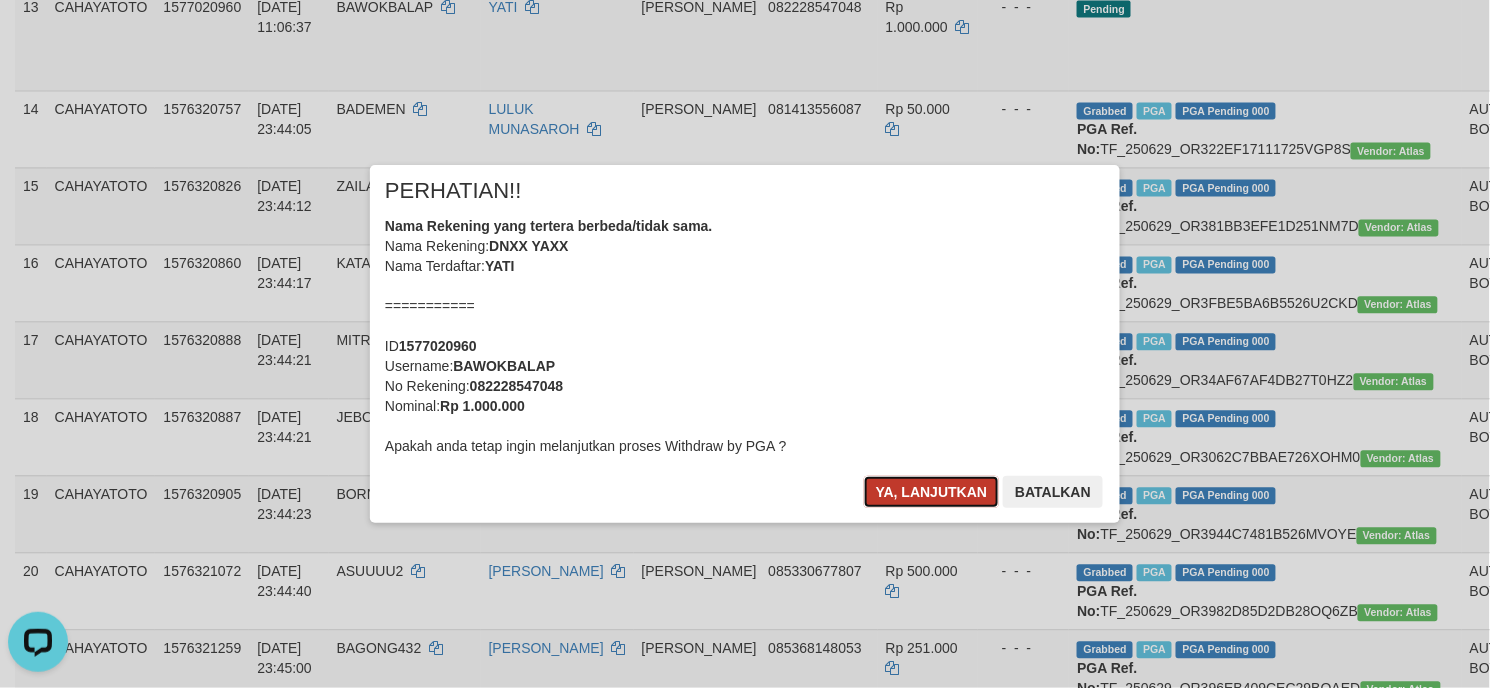 click on "Ya, lanjutkan" at bounding box center [932, 492] 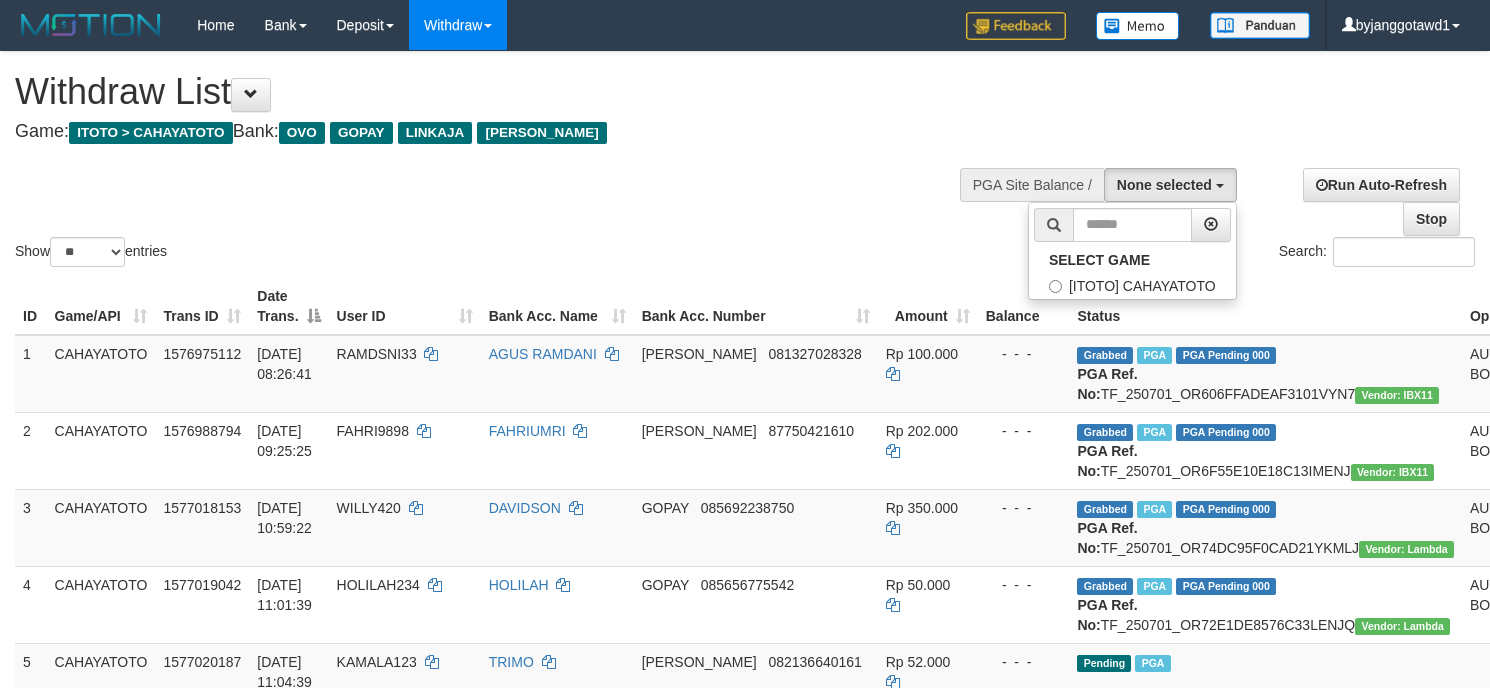select 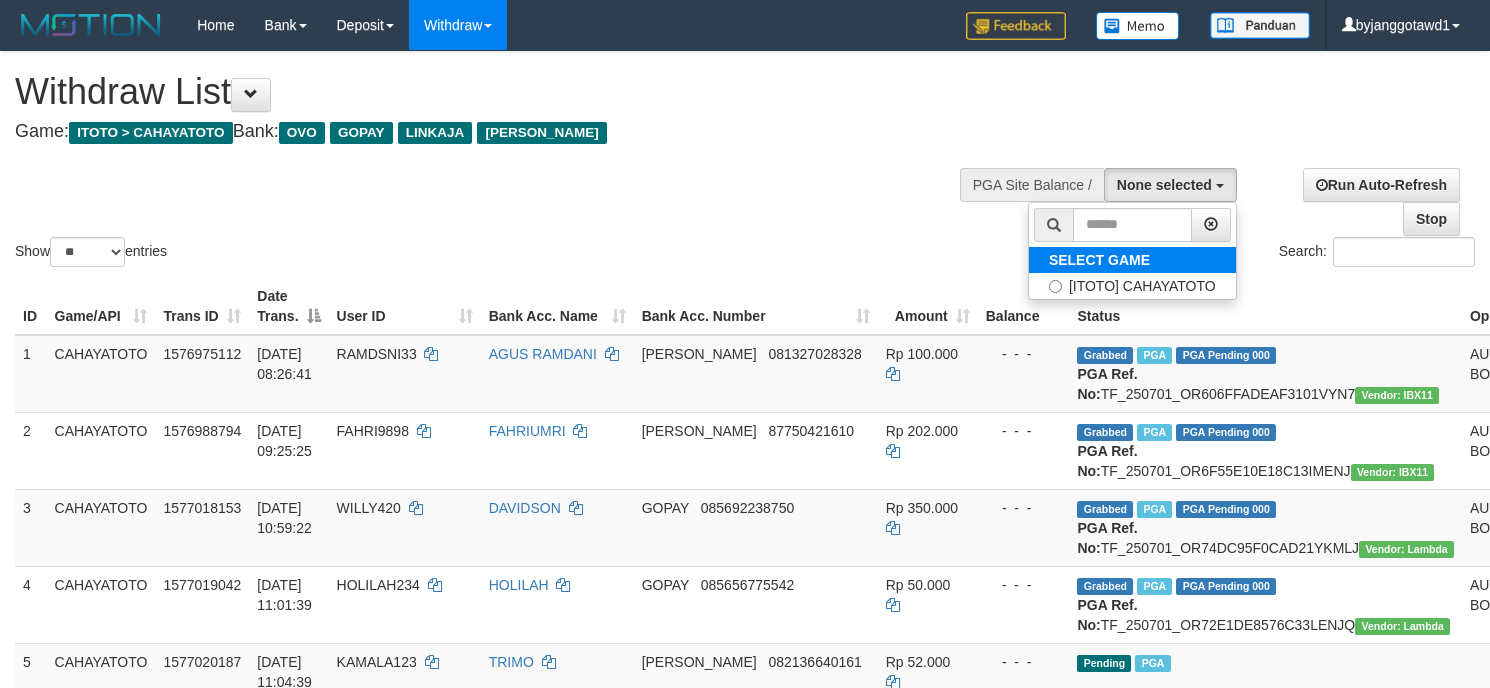 scroll, scrollTop: 0, scrollLeft: 0, axis: both 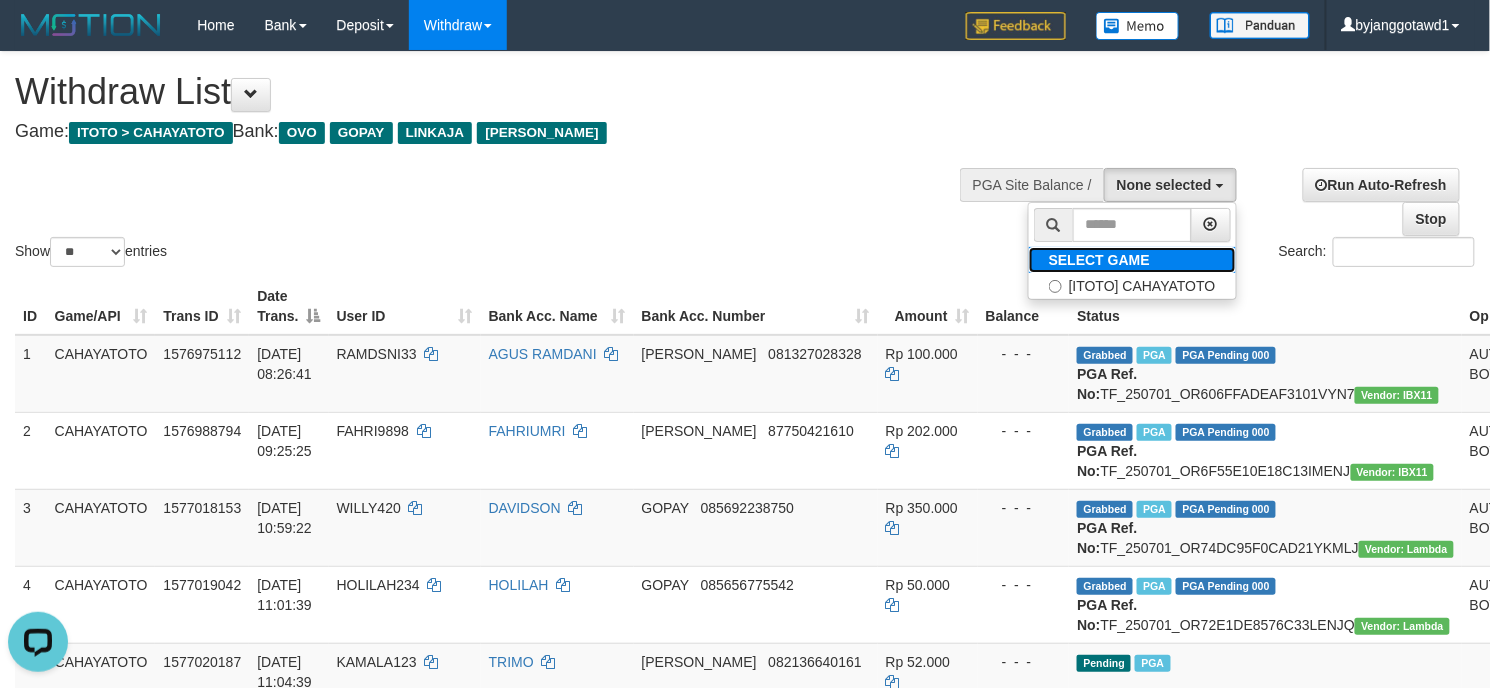 click on "SELECT GAME" at bounding box center [1099, 260] 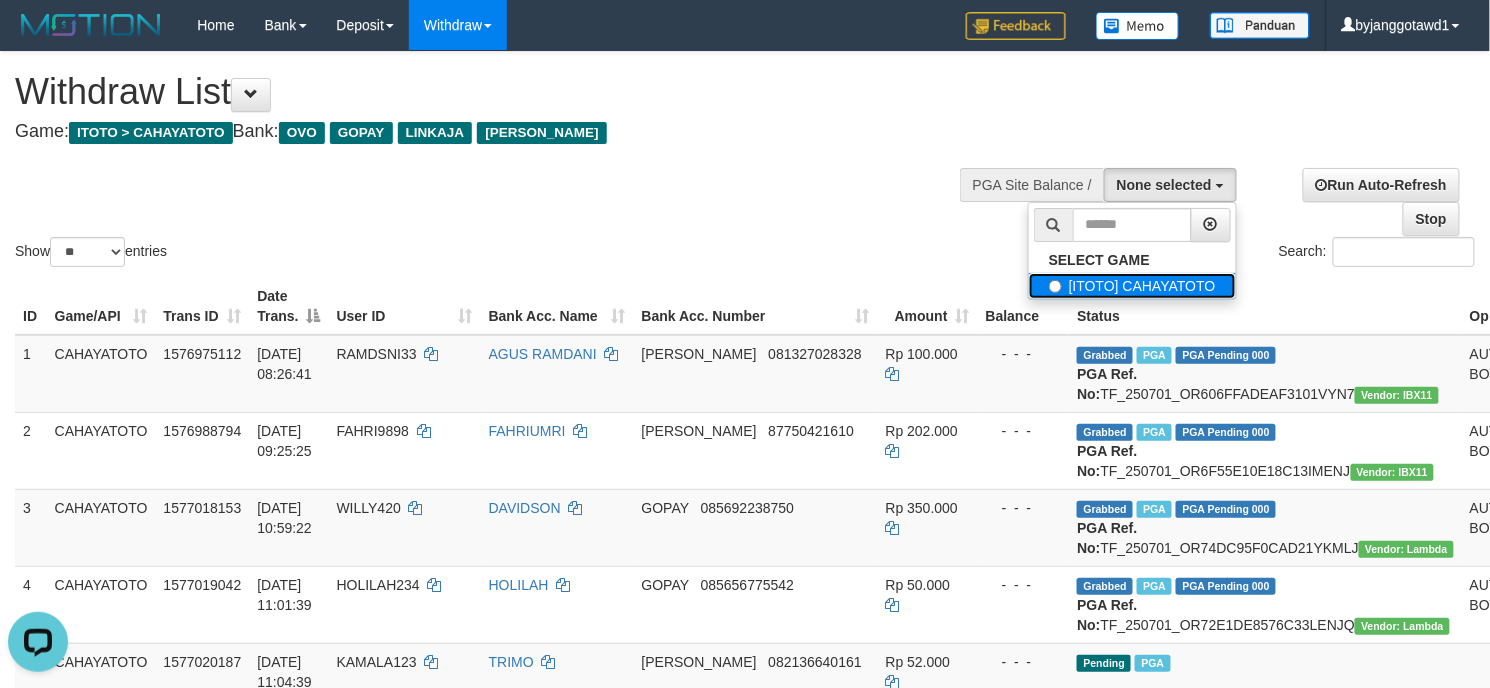 click on "[ITOTO] CAHAYATOTO" at bounding box center (1132, 286) 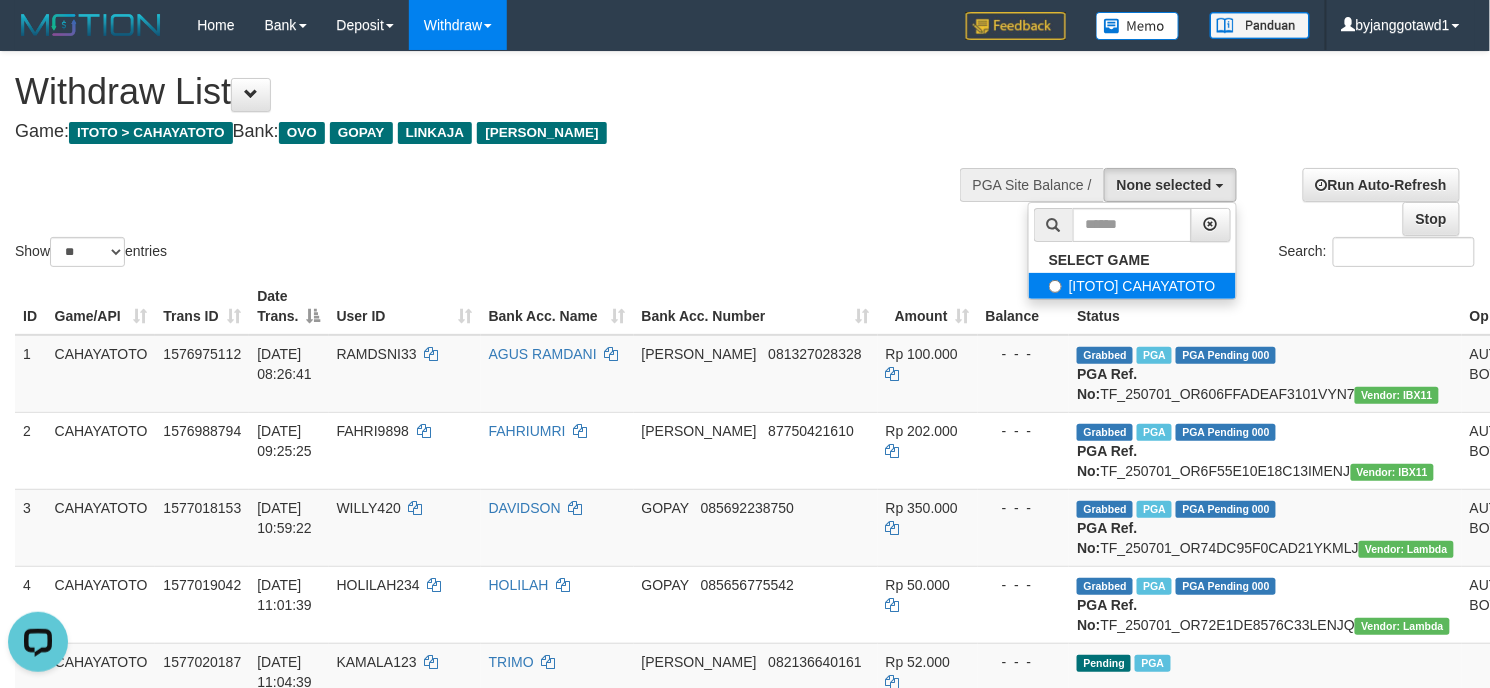 select on "****" 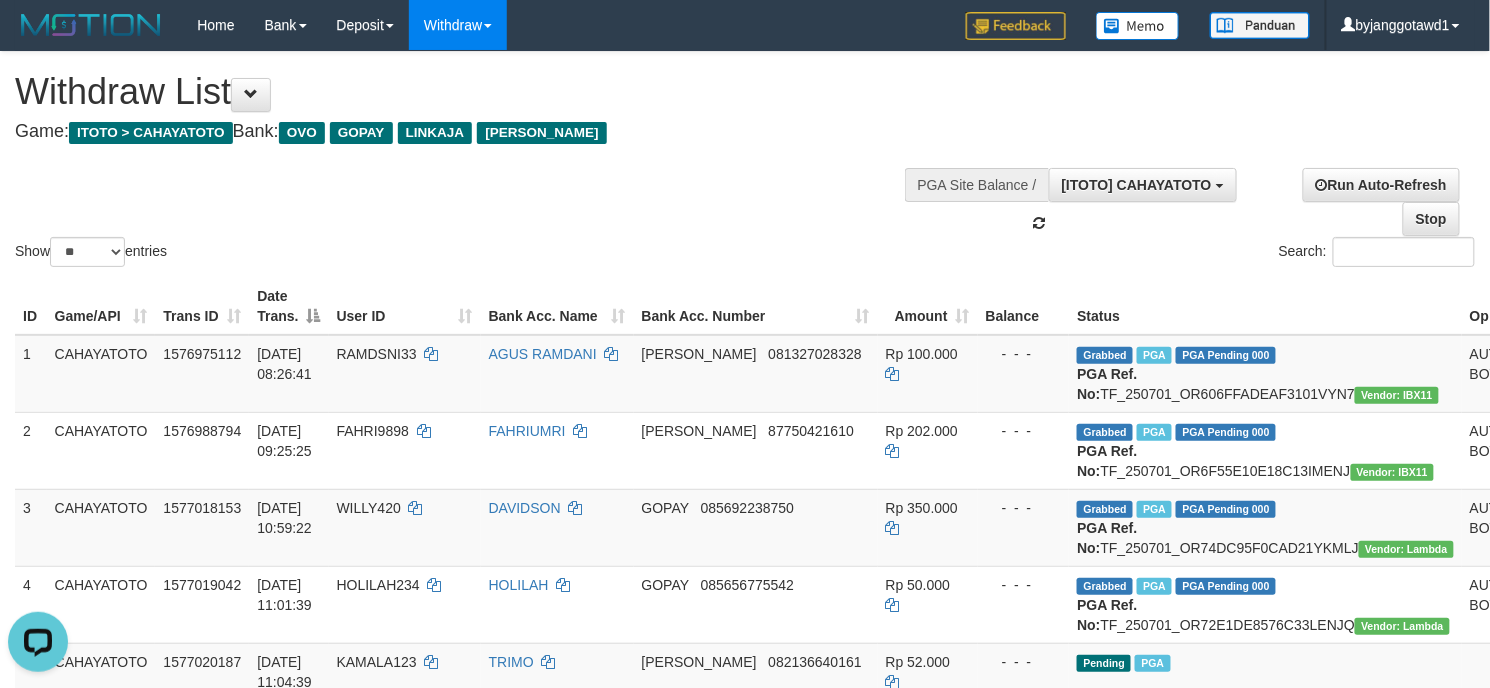 scroll, scrollTop: 17, scrollLeft: 0, axis: vertical 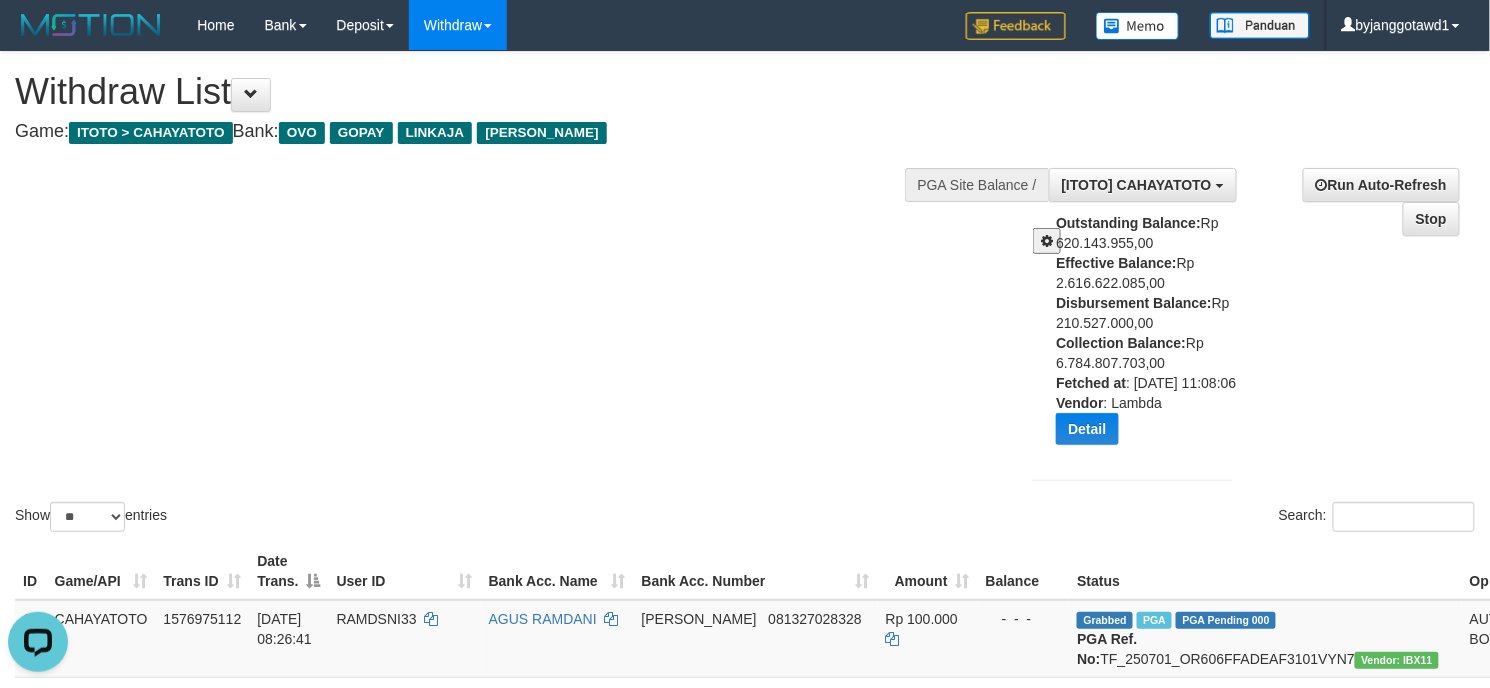 click on "Collection Balance:" at bounding box center [1121, 343] 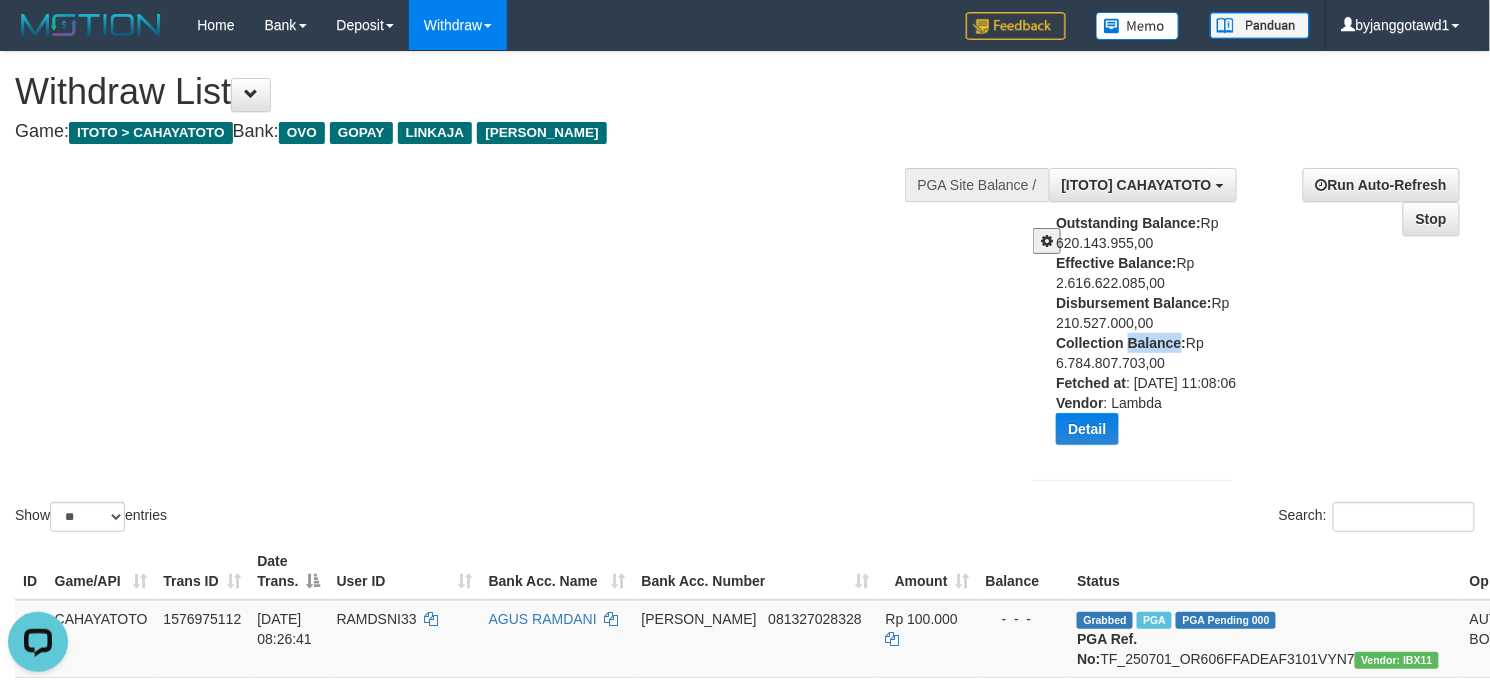 click on "Collection Balance:" at bounding box center [1121, 343] 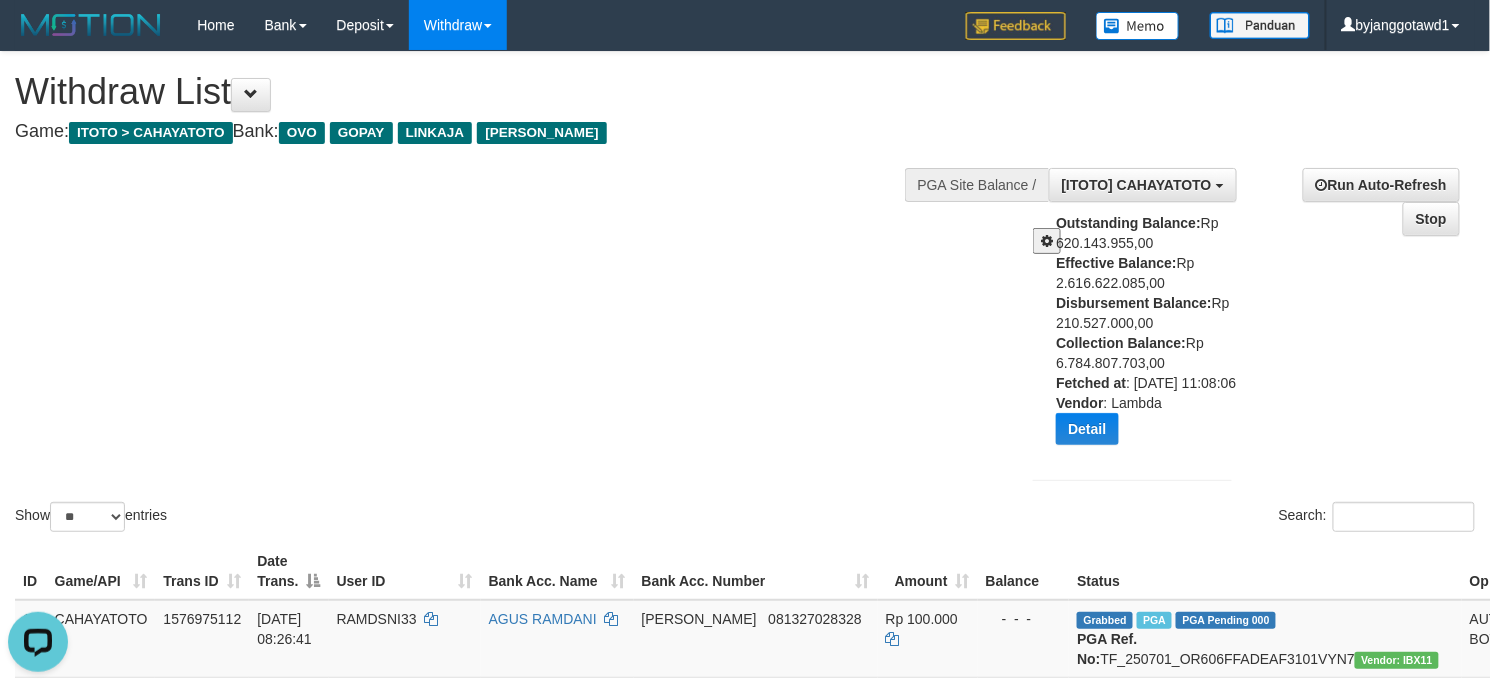 click on "Outstanding Balance:  Rp 620.143.955,00
Effective Balance:  Rp 2.616.622.085,00
Disbursement Balance:  Rp 210.527.000,00
Collection Balance:  Rp 6.784.807.703,00
Fetched at : [DATE] 11:08:06
Vendor : Lambda
Detail
Vendor Name
Outstanding Balance
Effective Balance
Disbursment Balance
Collection Balance
No data found
Fetched at:   [DATE] 11:08:06
Vendor:   [GEOGRAPHIC_DATA]" at bounding box center [1151, 336] 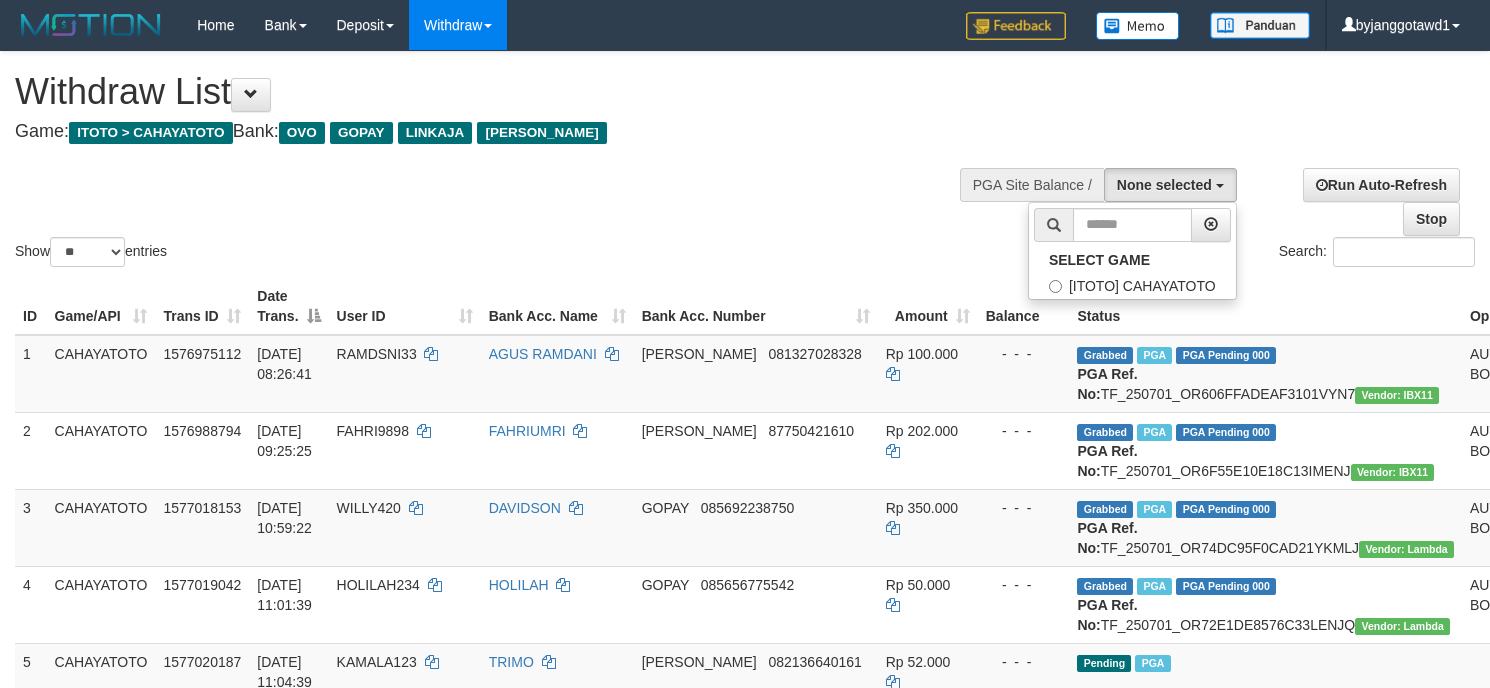 select 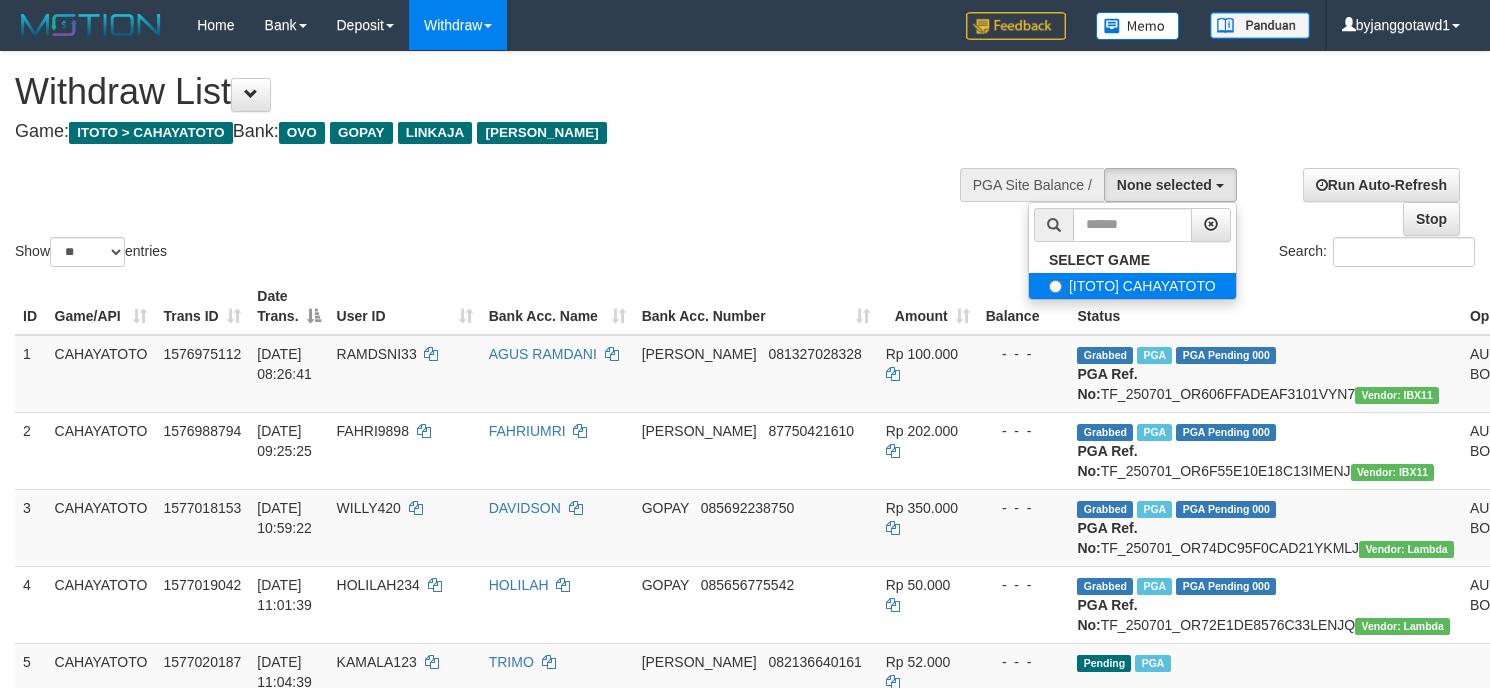 scroll, scrollTop: 0, scrollLeft: 0, axis: both 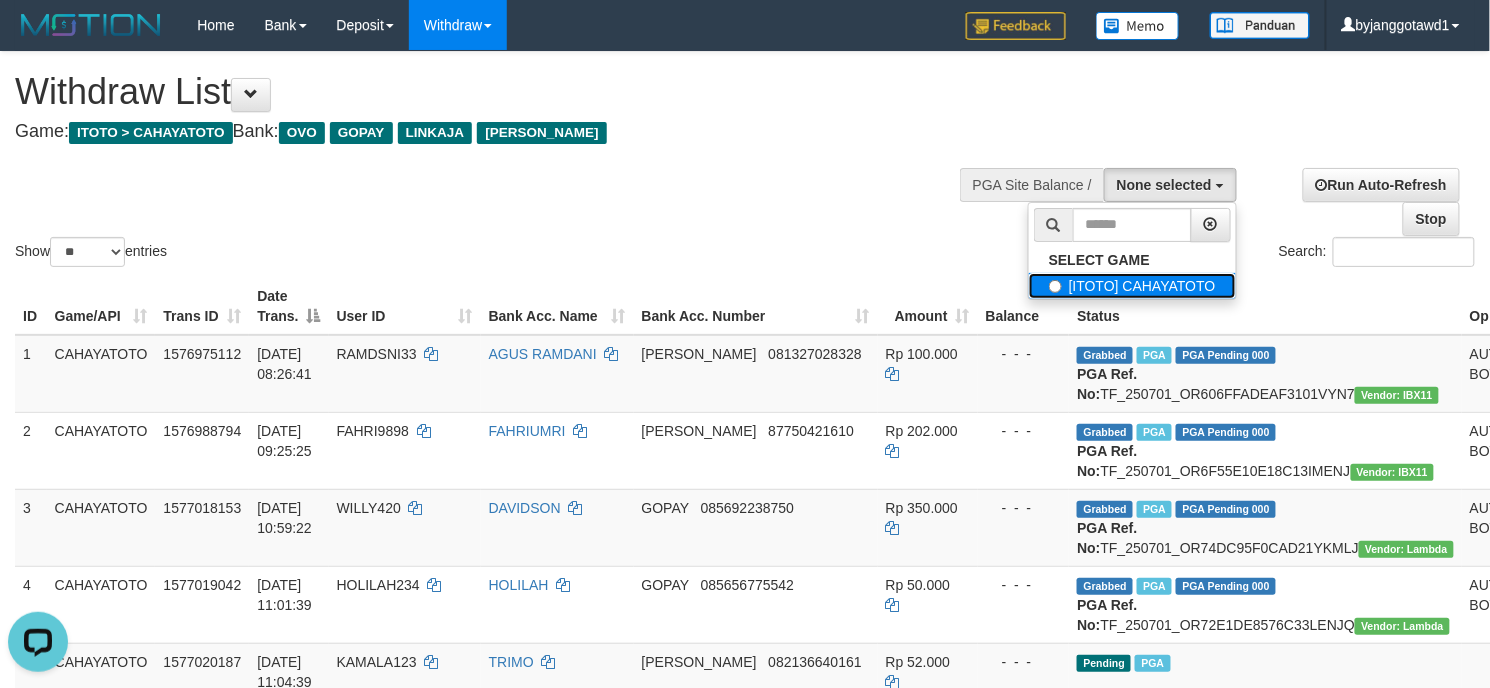 click on "[ITOTO] CAHAYATOTO" at bounding box center [1132, 286] 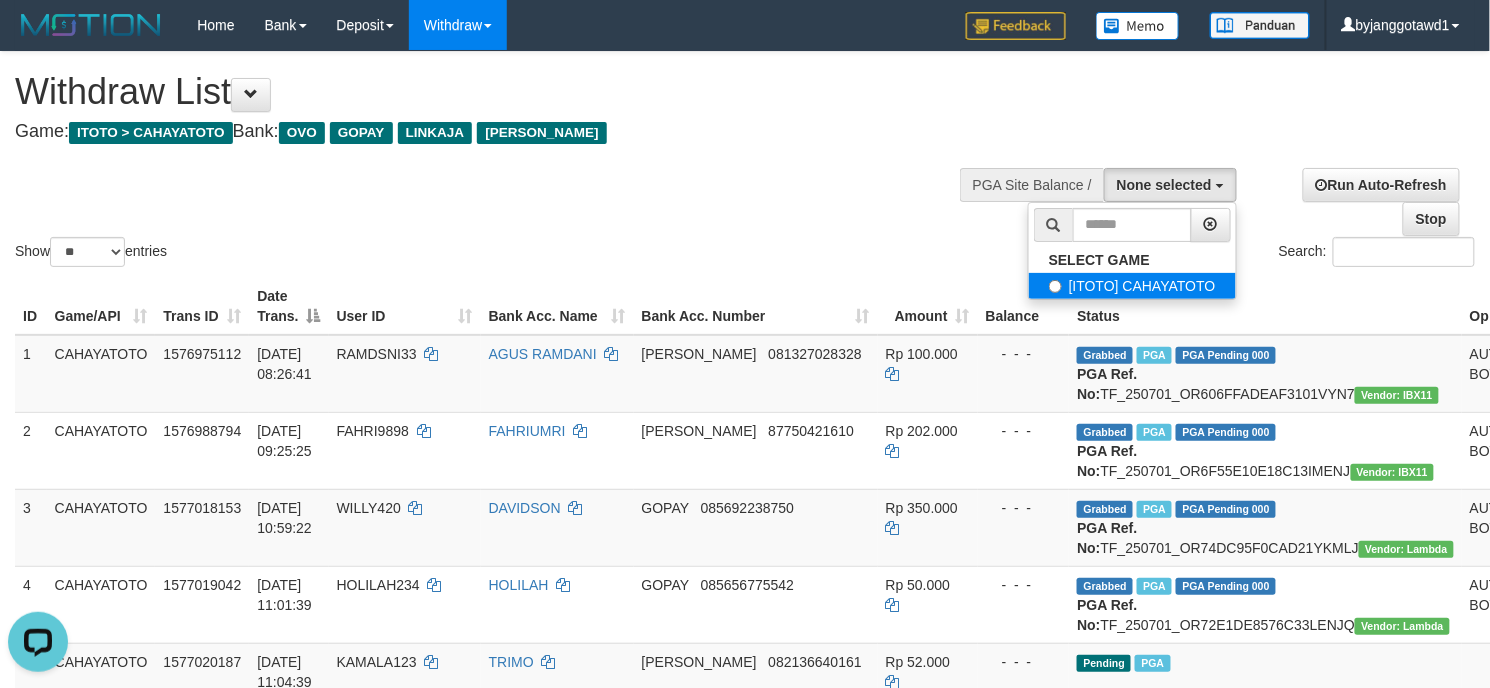 select on "****" 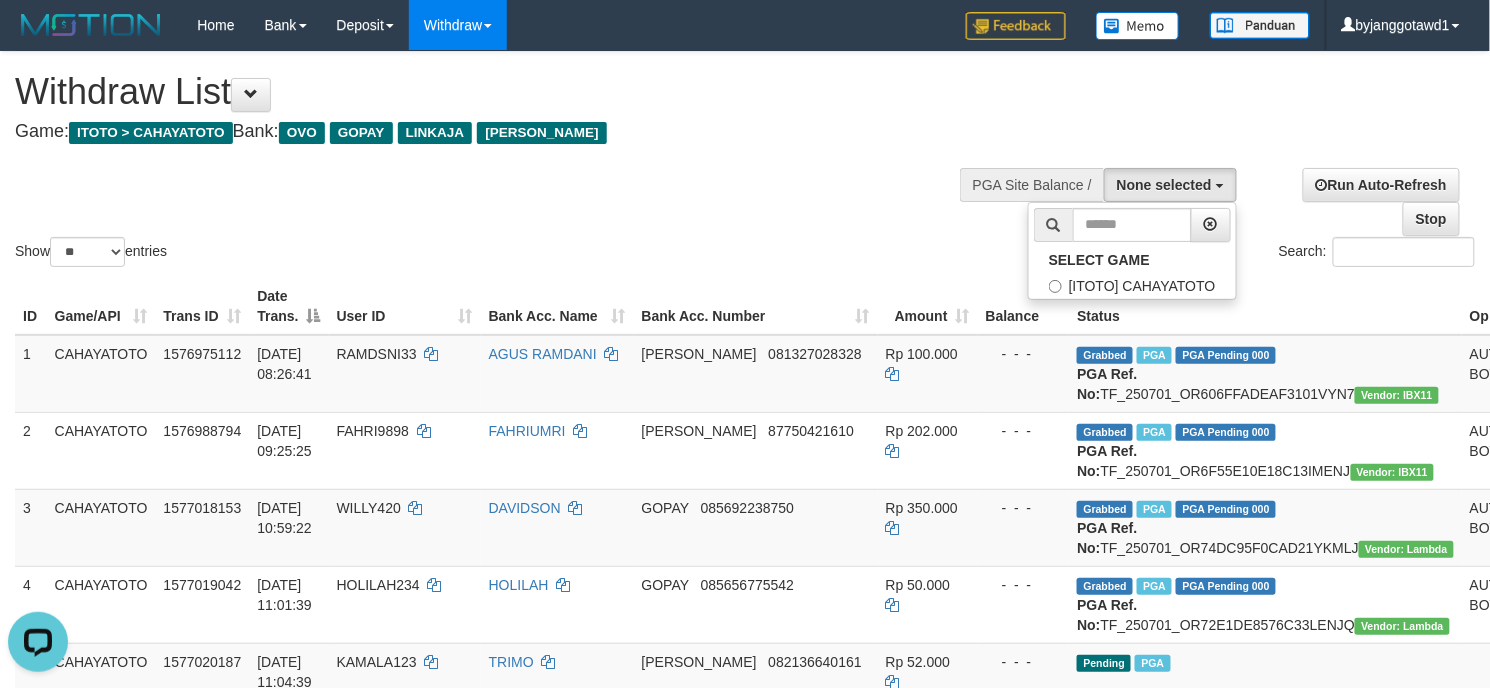 scroll, scrollTop: 17, scrollLeft: 0, axis: vertical 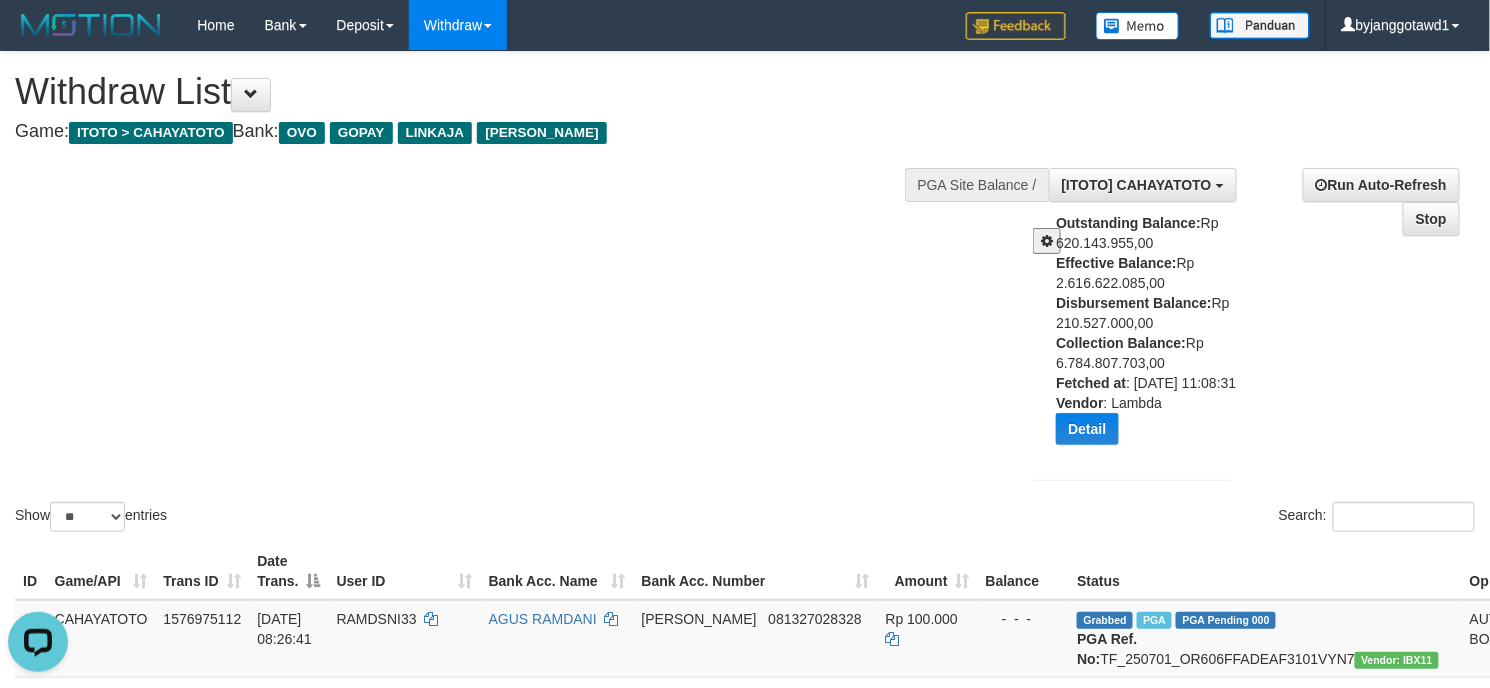 click on "Outstanding Balance:  Rp 620.143.955,00
Effective Balance:  Rp 2.616.622.085,00
Disbursement Balance:  Rp 210.527.000,00
Collection Balance:  Rp 6.784.807.703,00
Fetched at : 2025-07-01 11:08:31
Vendor : Lambda
Detail
Vendor Name
Outstanding Balance
Effective Balance
Disbursment Balance
Collection Balance
No data found
Fetched at:   2025-07-01 11:08:31
Vendor:   Lambda" at bounding box center [1151, 336] 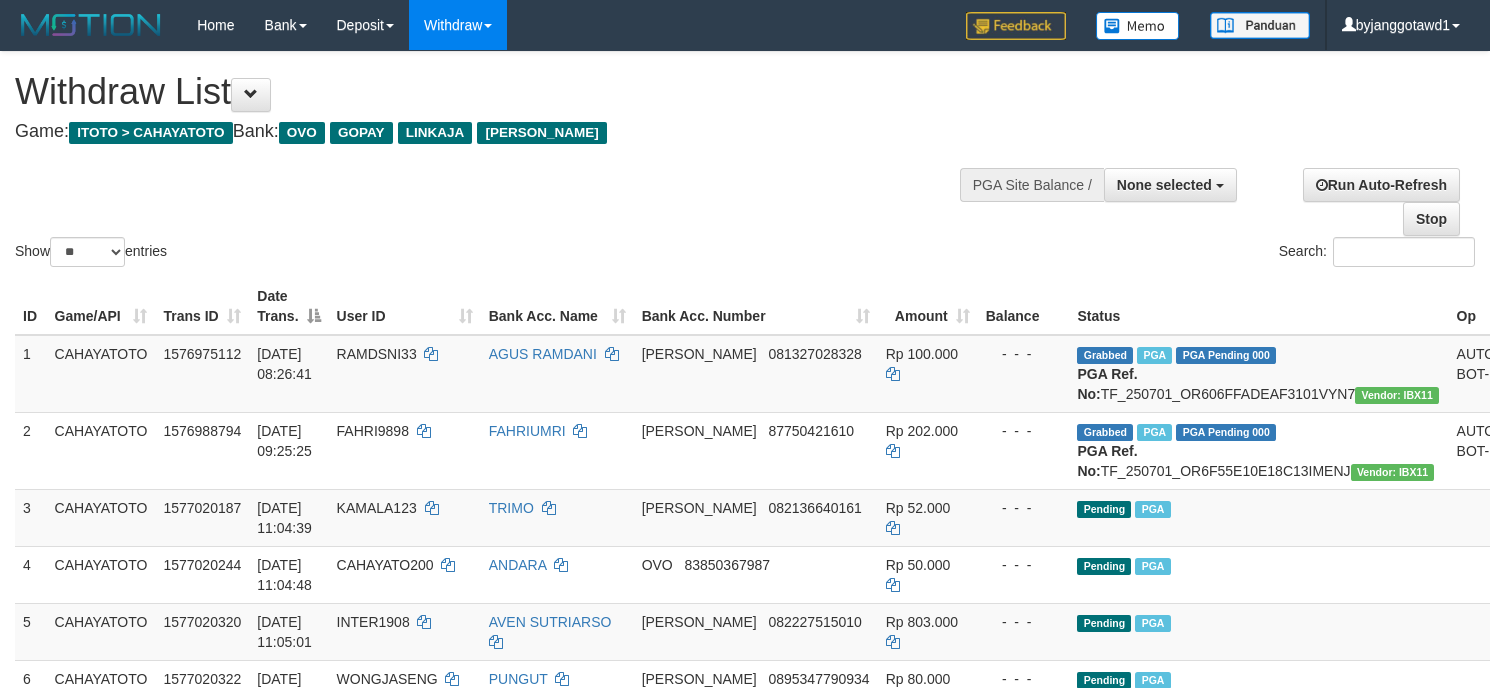 select 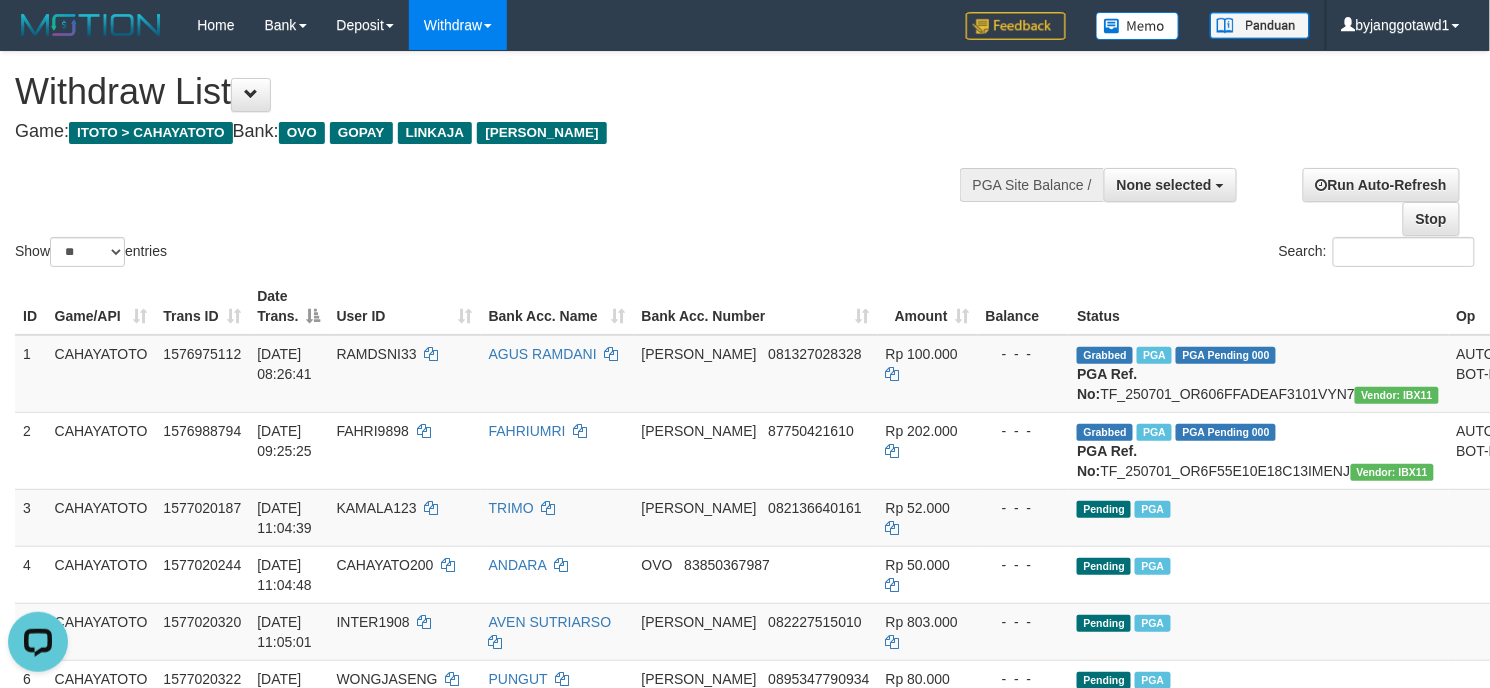 scroll, scrollTop: 0, scrollLeft: 0, axis: both 